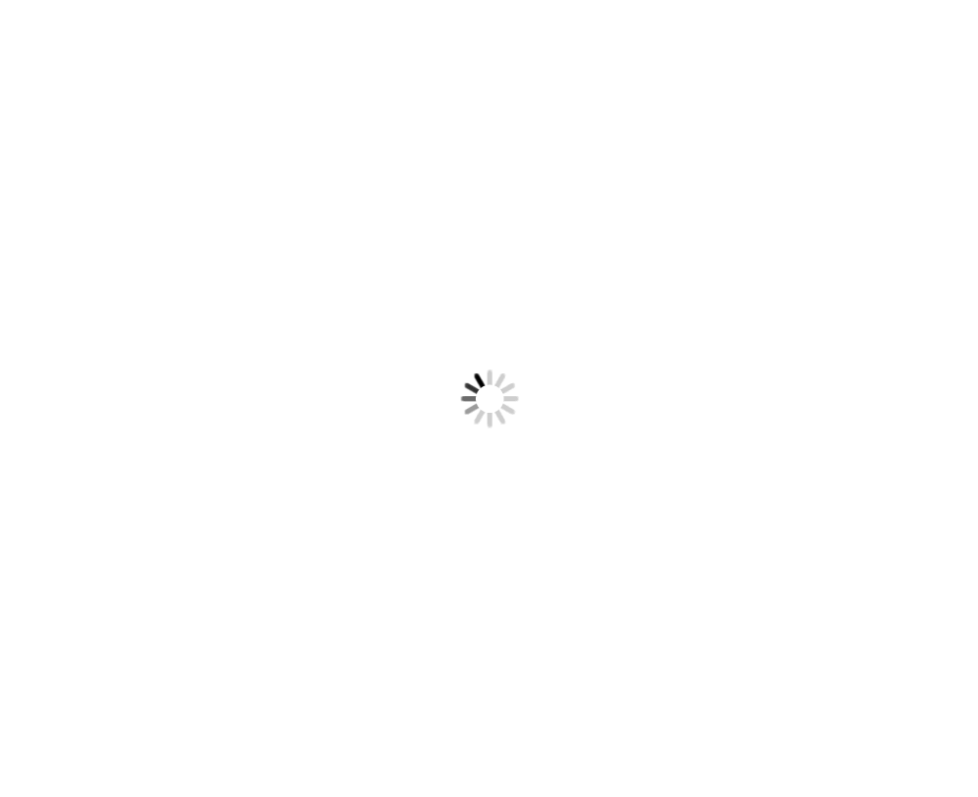 scroll, scrollTop: 0, scrollLeft: 0, axis: both 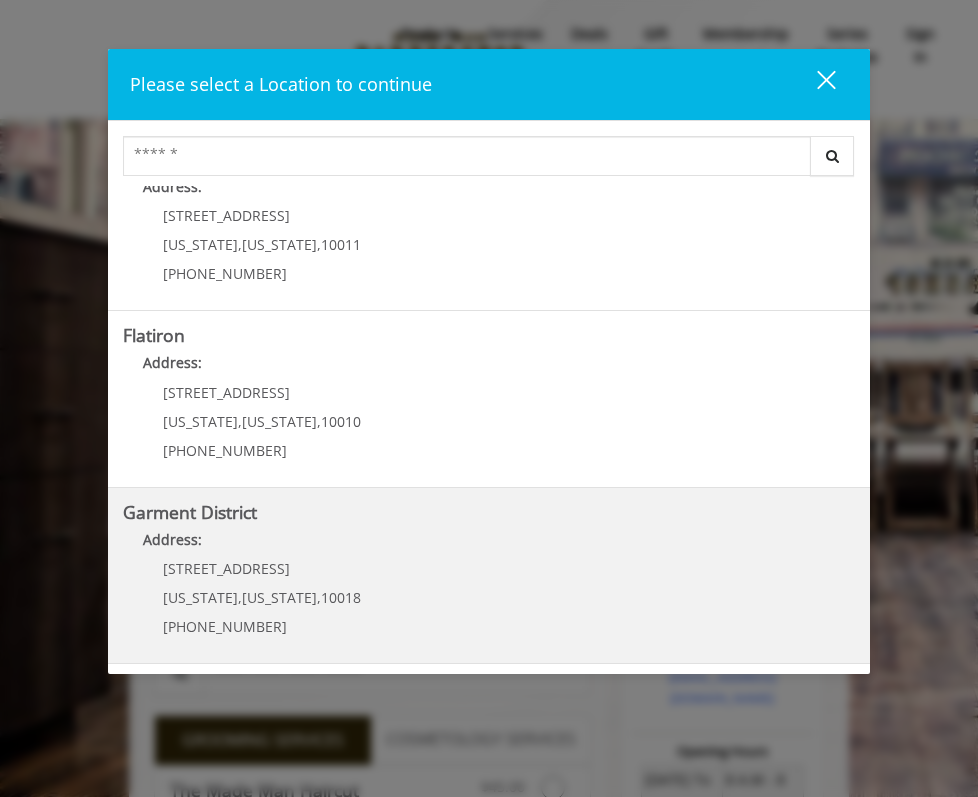 click on "Garment District Address: 1400 Broadway New York ,  New York ,  10018 (212) 997-4247" at bounding box center [489, 576] 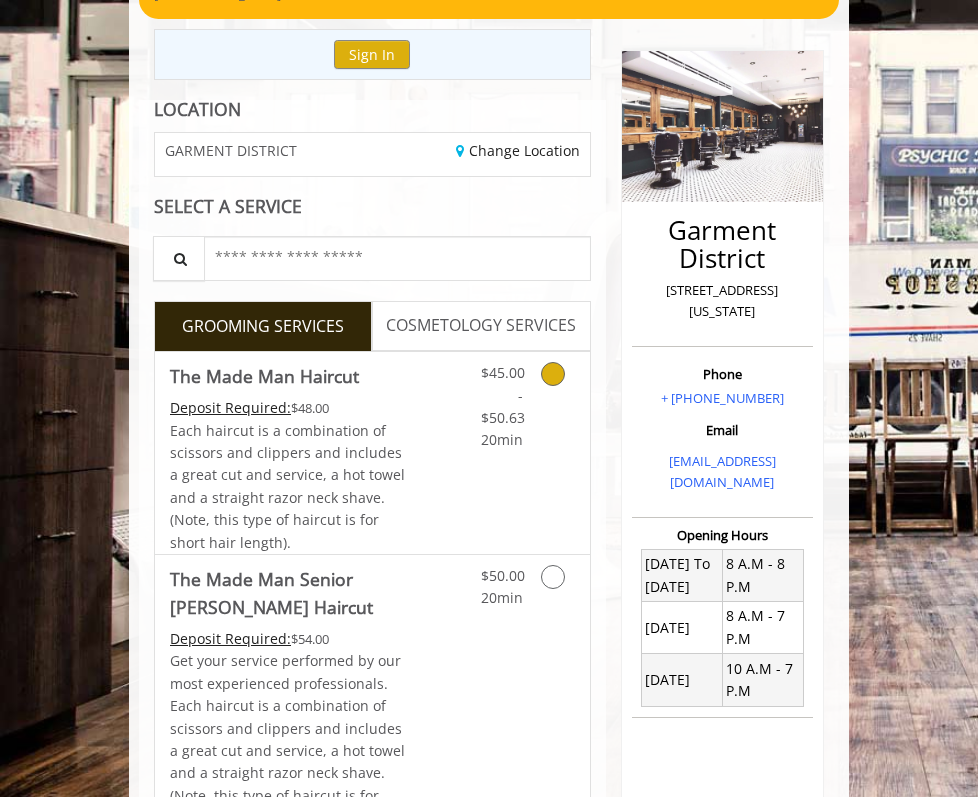 scroll, scrollTop: 210, scrollLeft: 0, axis: vertical 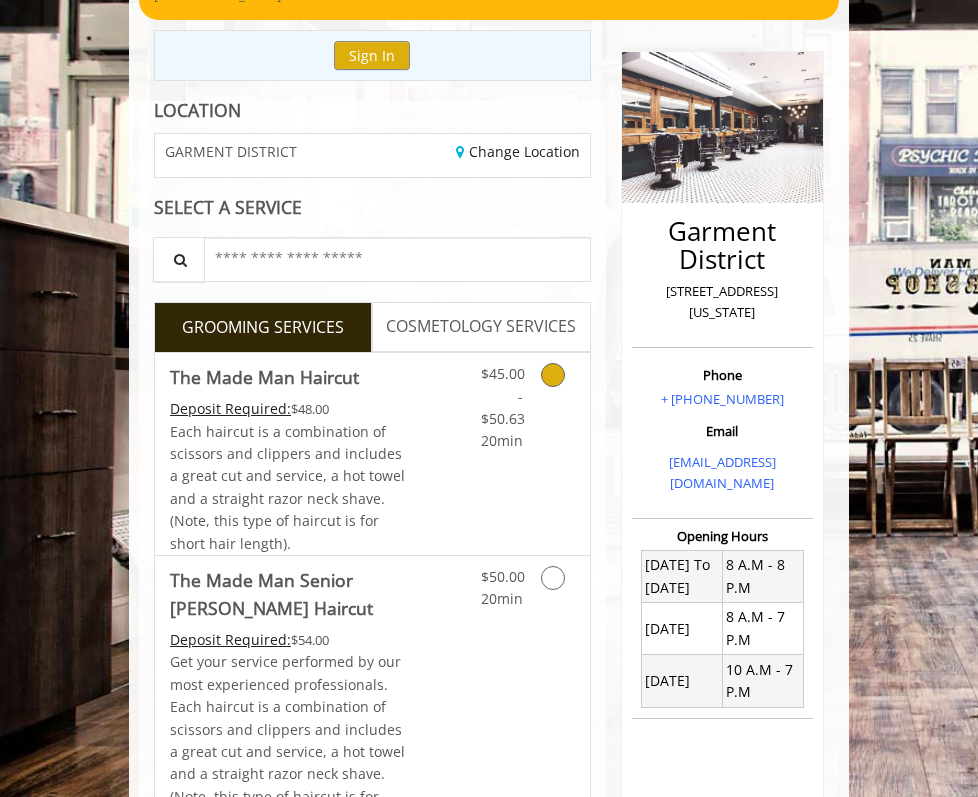 click on "Discounted Price" at bounding box center [445, 454] 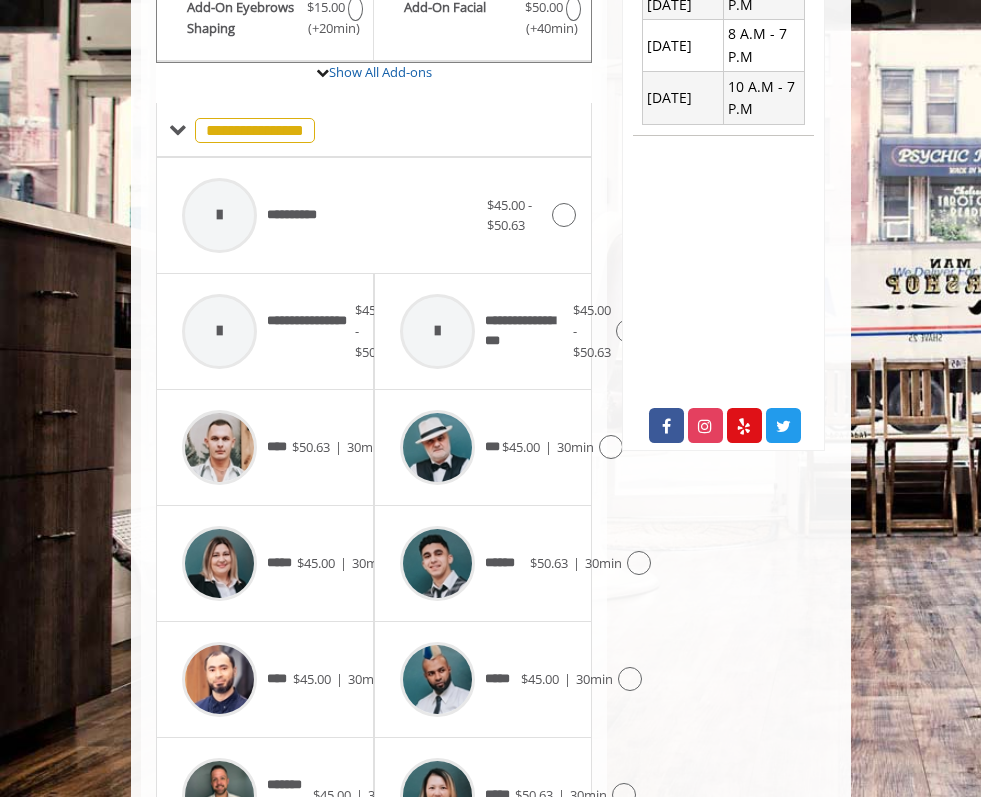 scroll, scrollTop: 800, scrollLeft: 0, axis: vertical 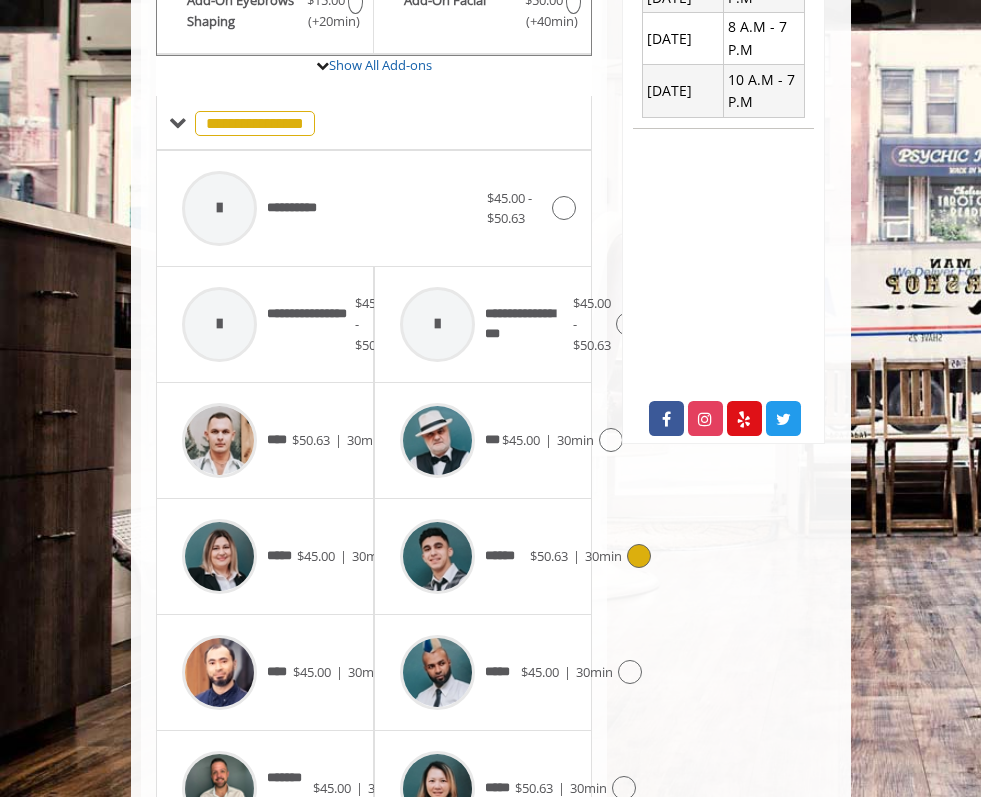 click at bounding box center [639, 556] 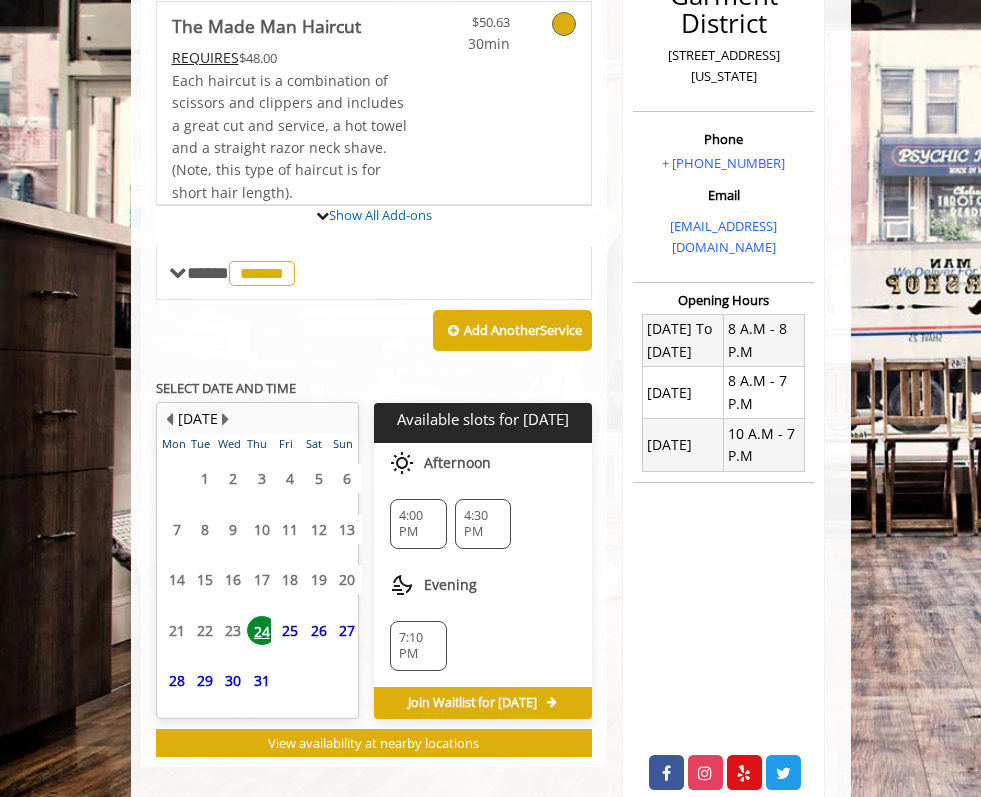 scroll, scrollTop: 579, scrollLeft: 0, axis: vertical 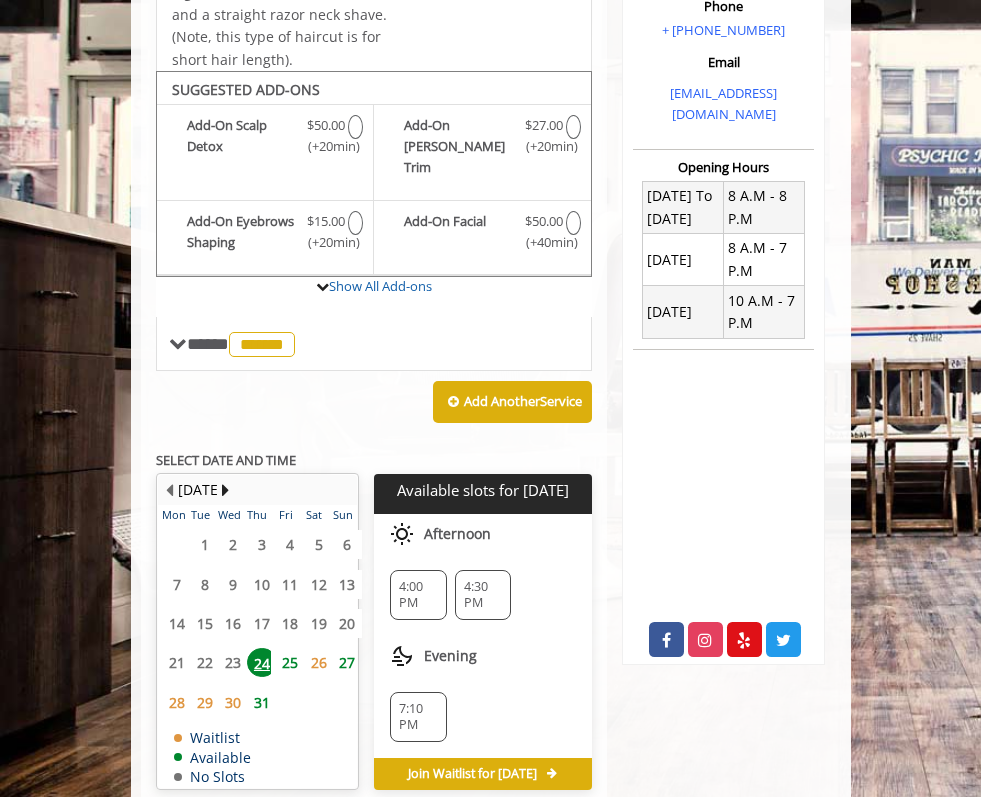 click on "25" 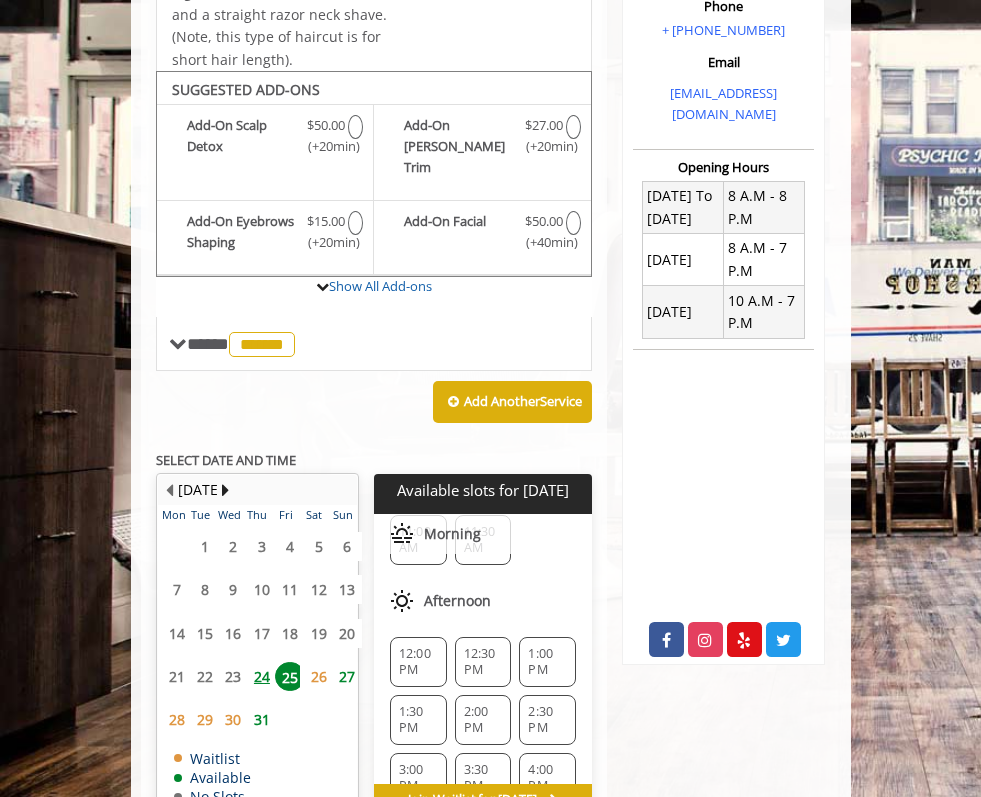 scroll, scrollTop: 164, scrollLeft: 0, axis: vertical 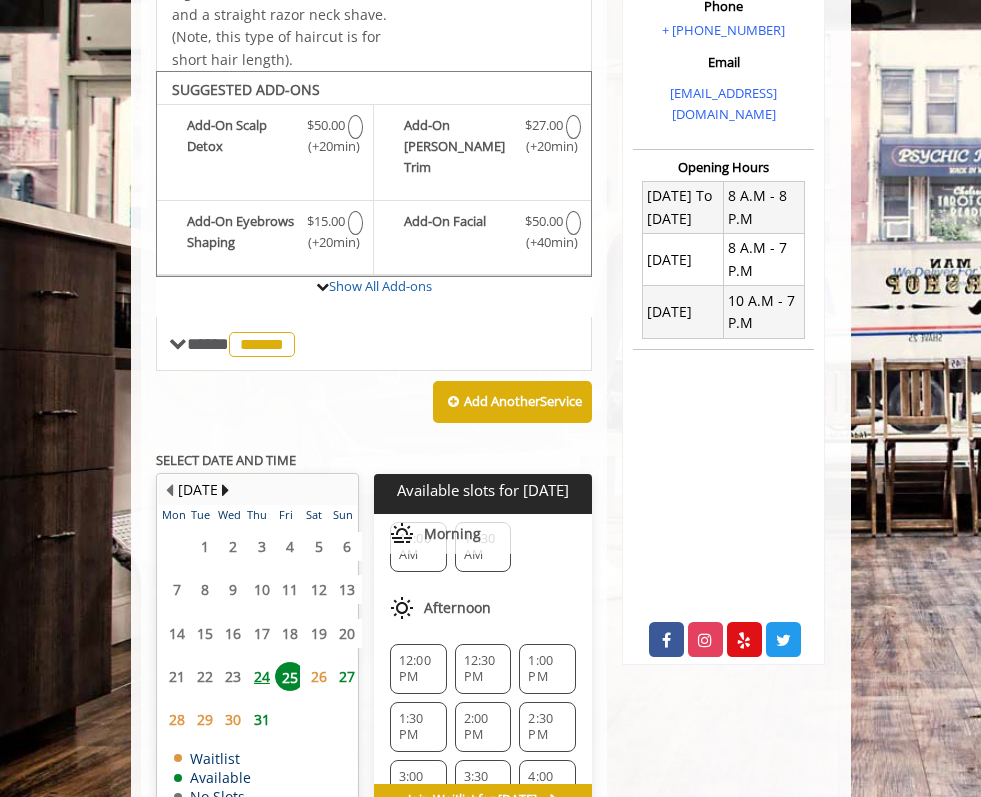 click on "2:00 PM" 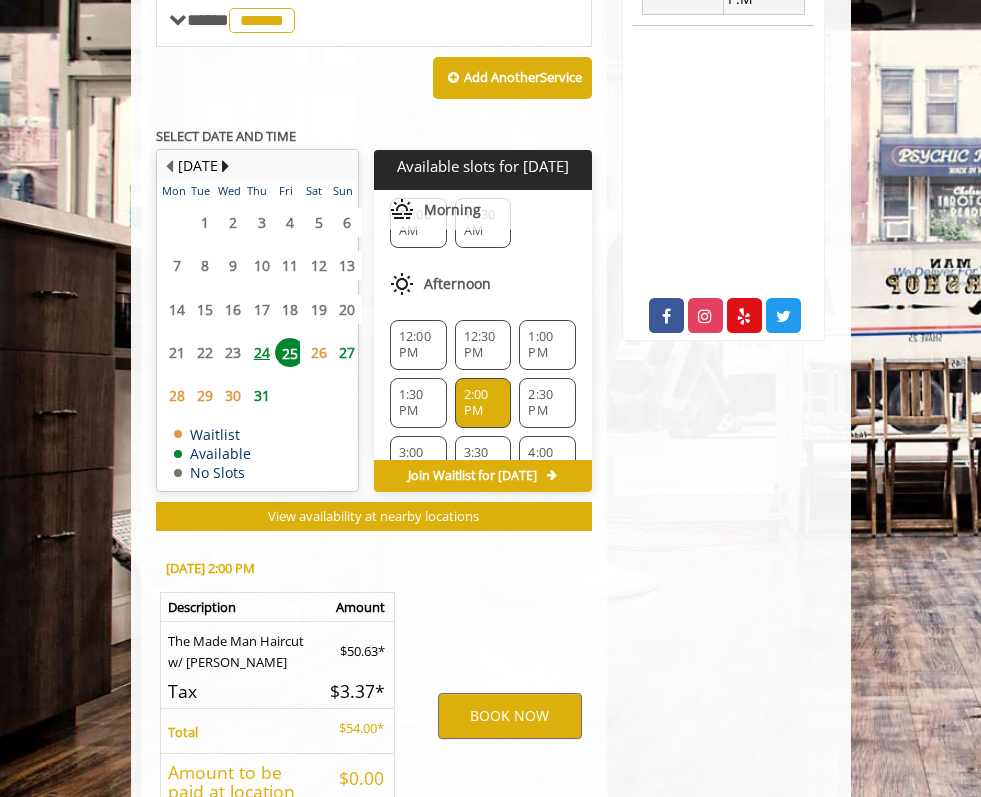 scroll, scrollTop: 982, scrollLeft: 0, axis: vertical 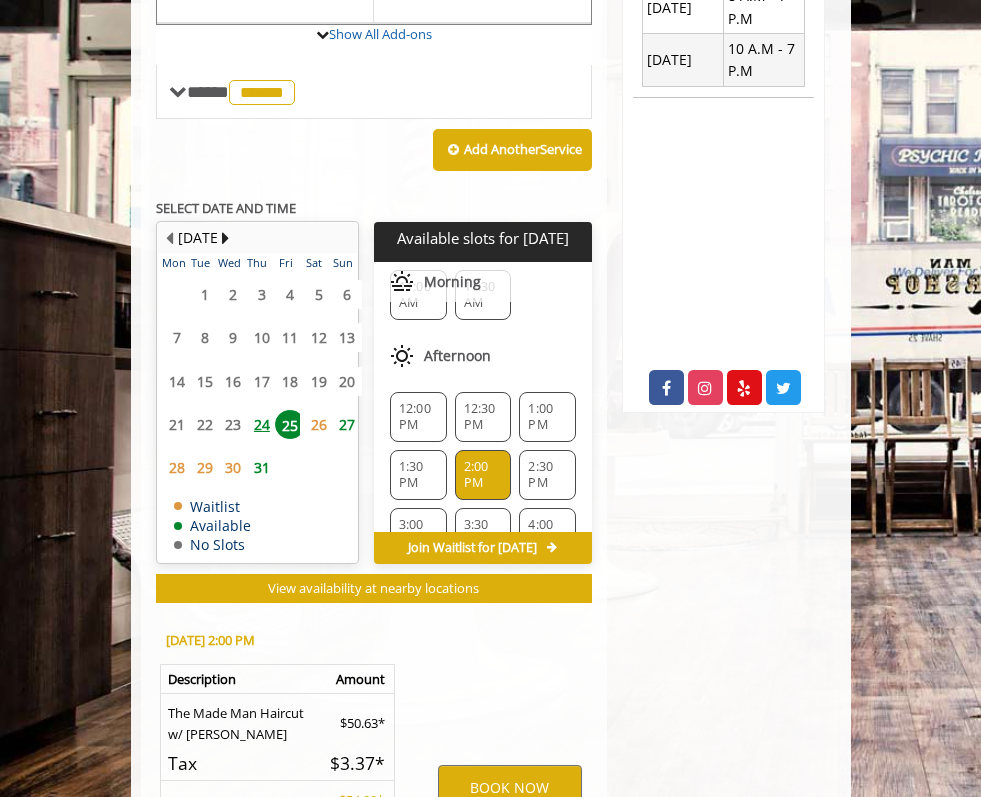 click on "2:30 PM" 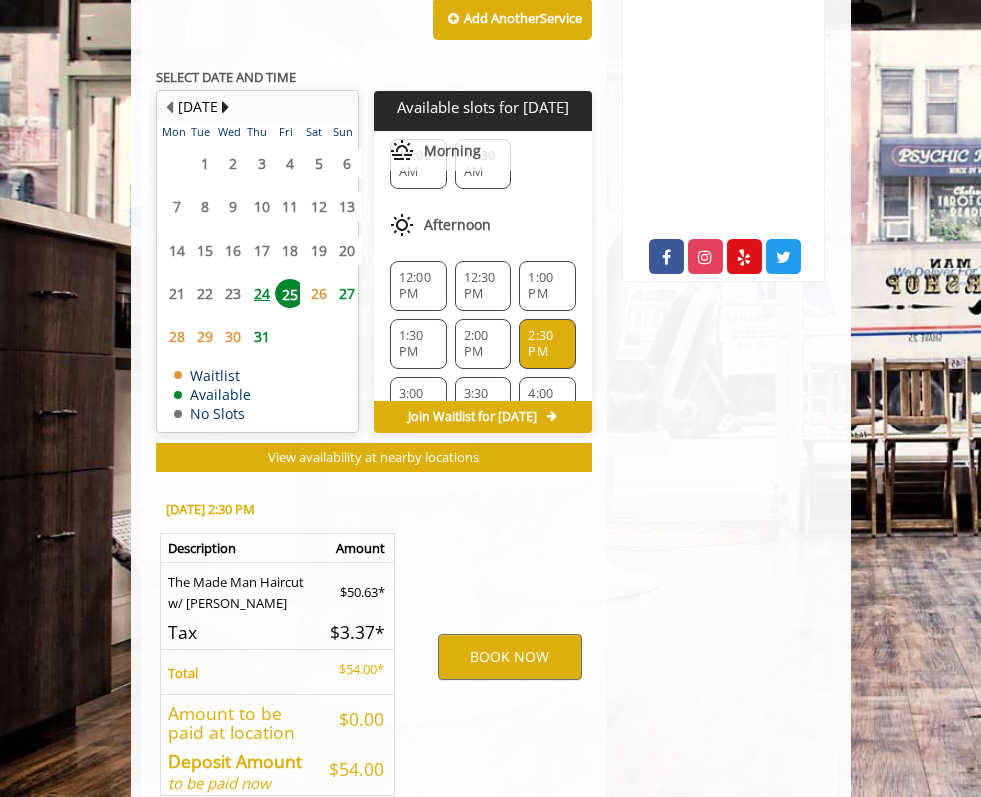 scroll, scrollTop: 982, scrollLeft: 0, axis: vertical 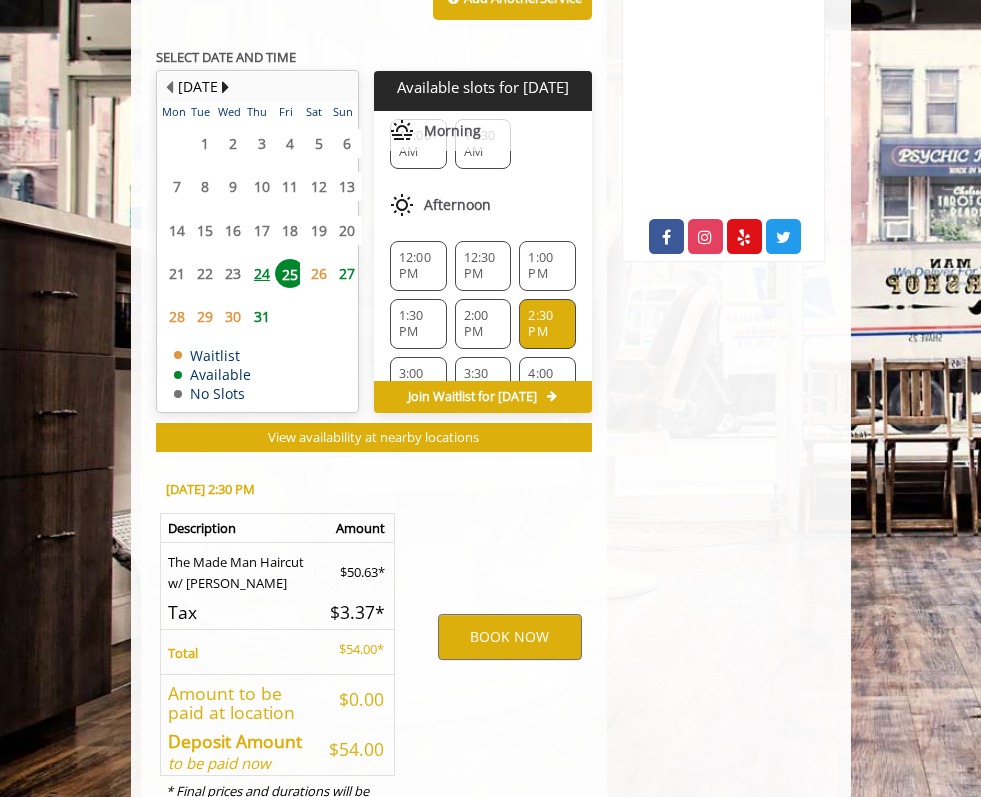 click on "2:00 PM" 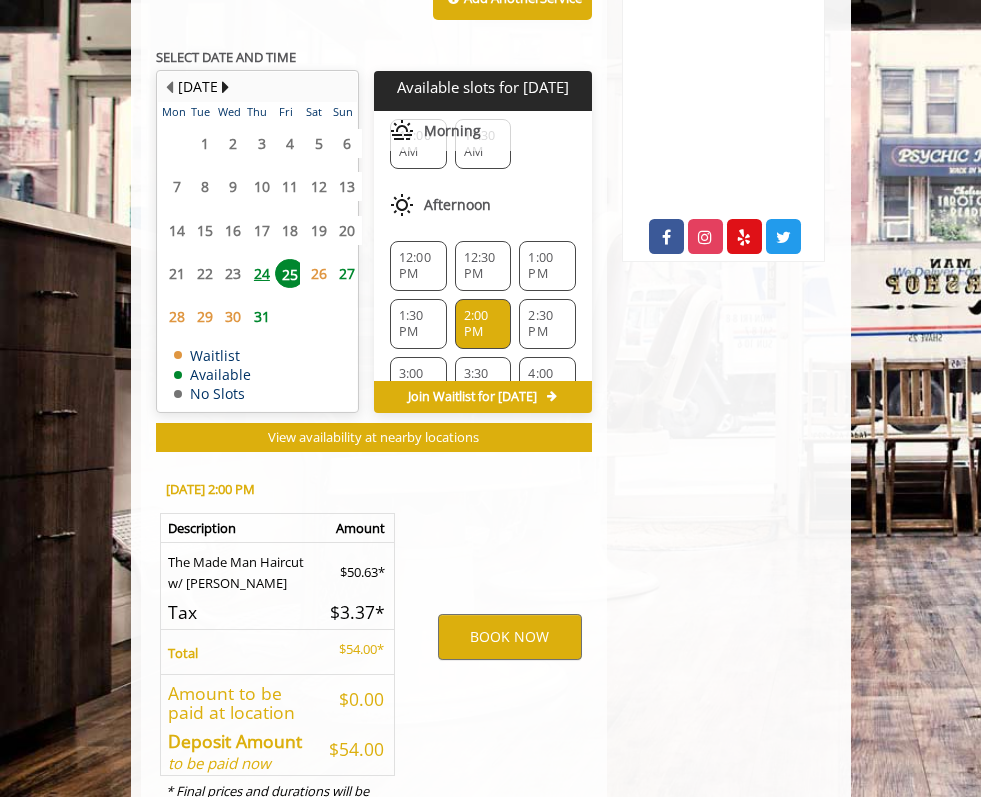 click on "1:30 PM" 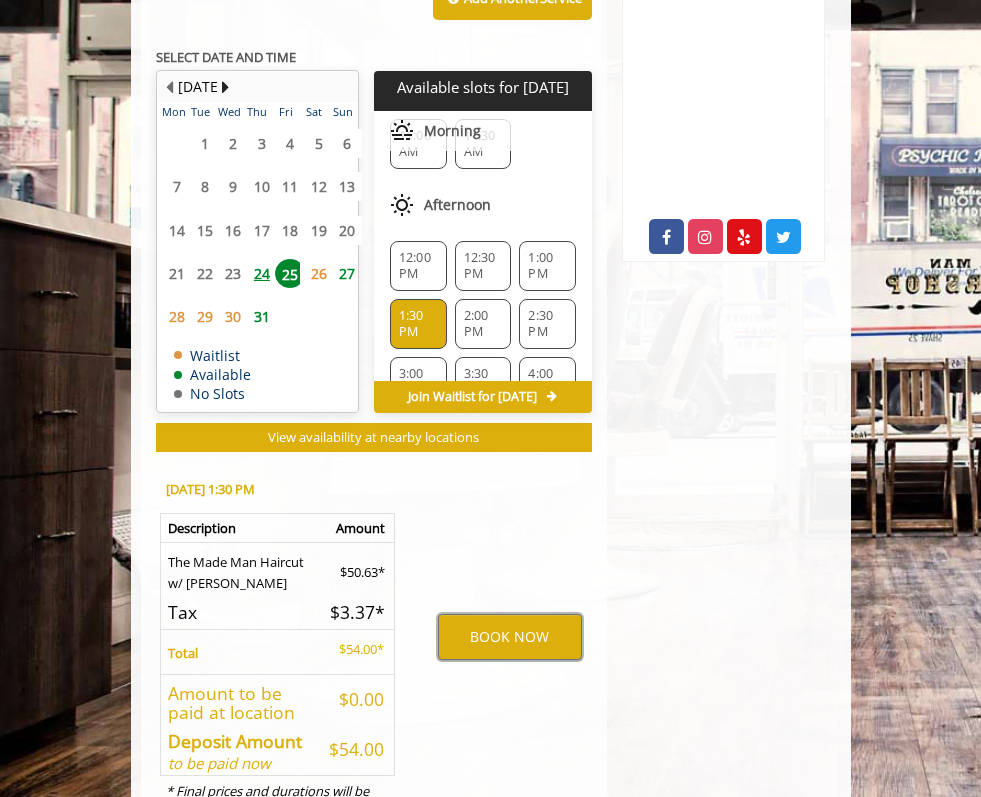 click on "3:00 PM" 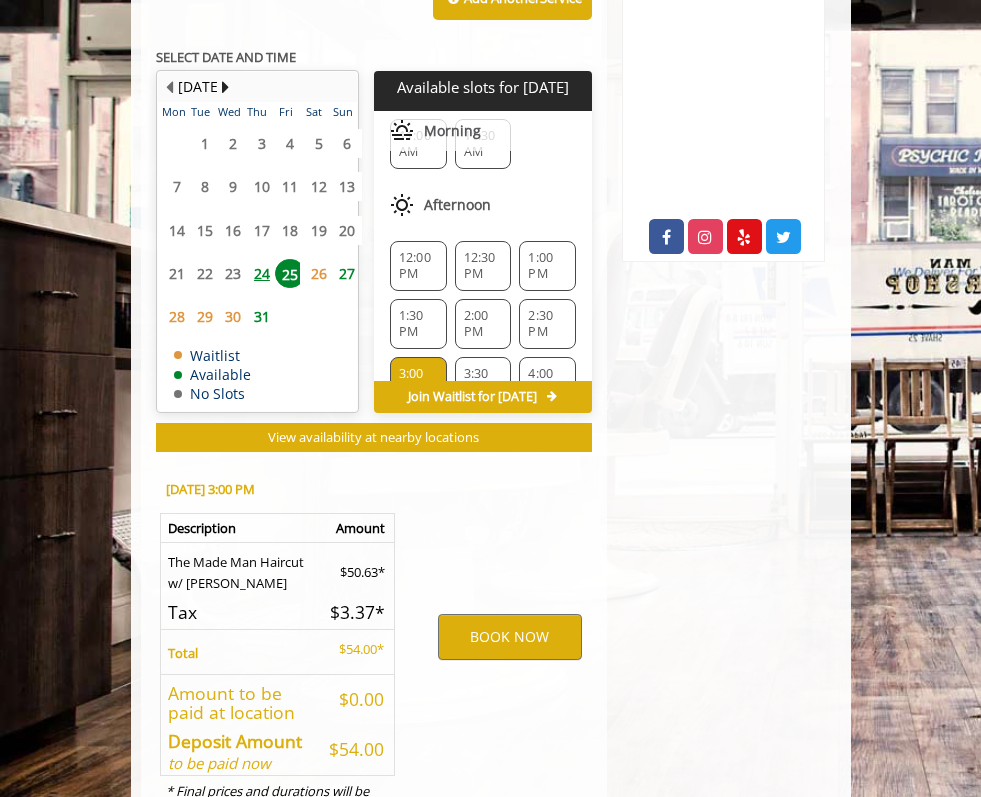 click on "3:30 PM" 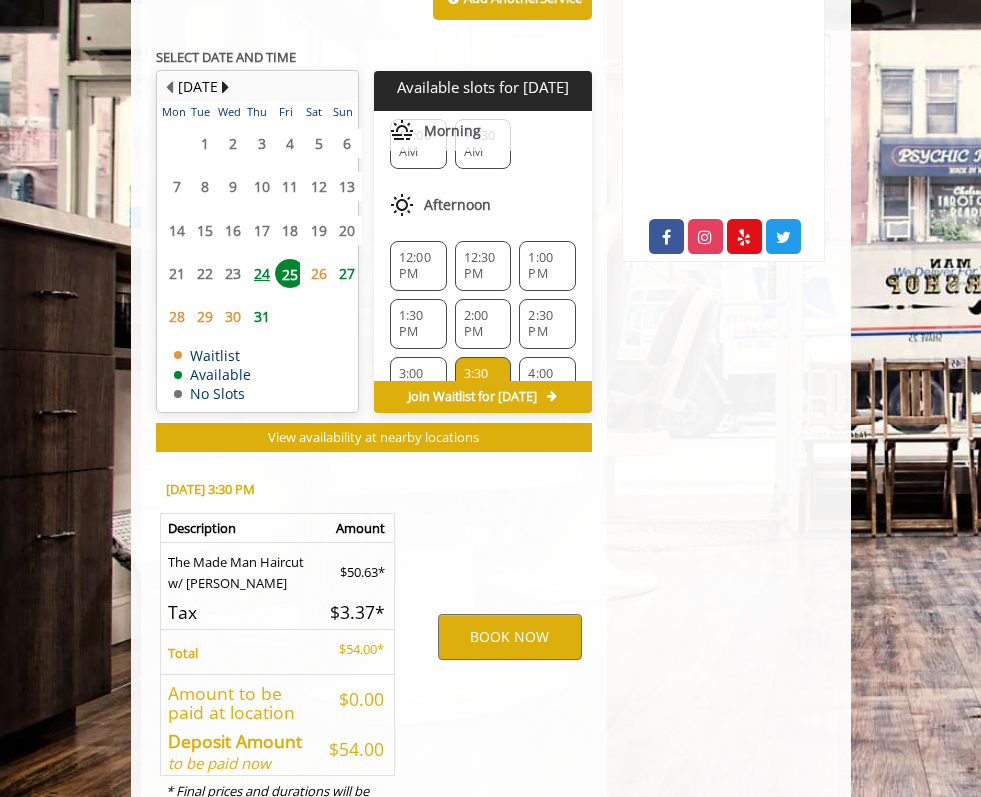 click on "4:00 PM" 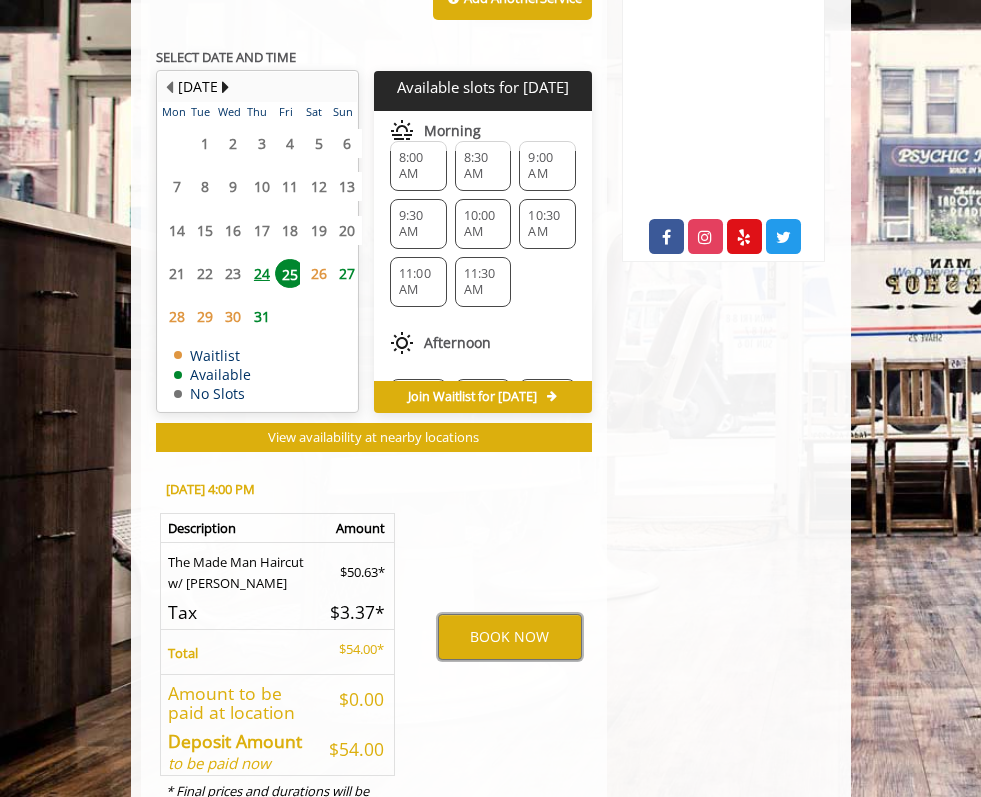scroll, scrollTop: 0, scrollLeft: 0, axis: both 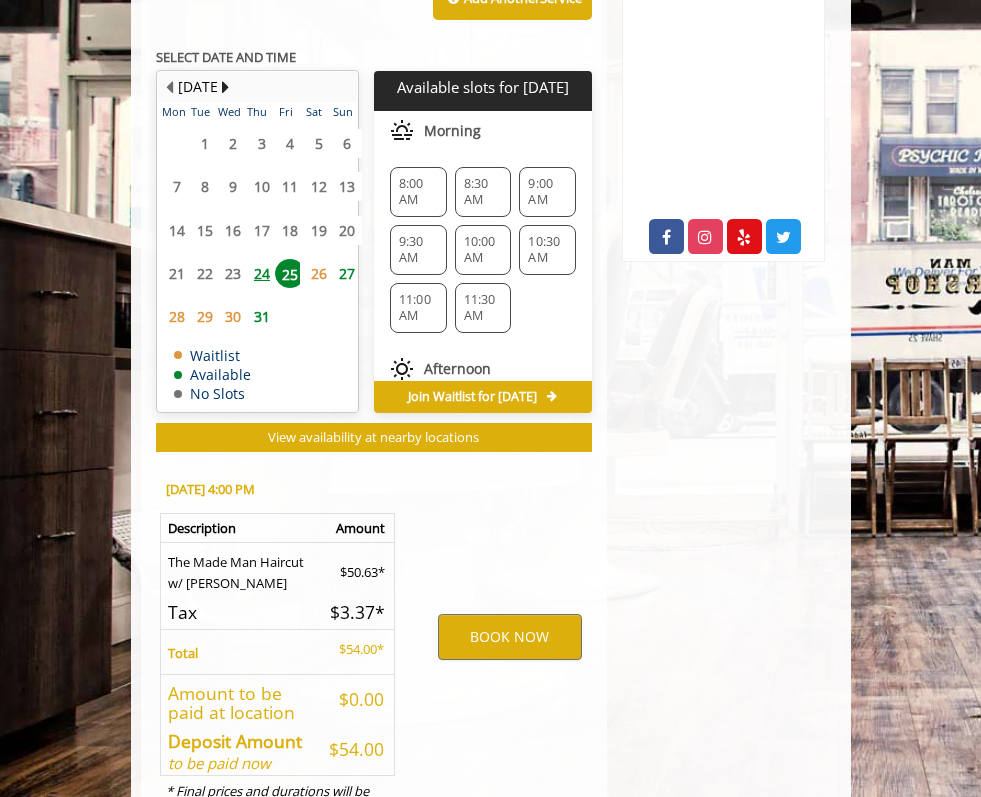 click on "8:00 AM" 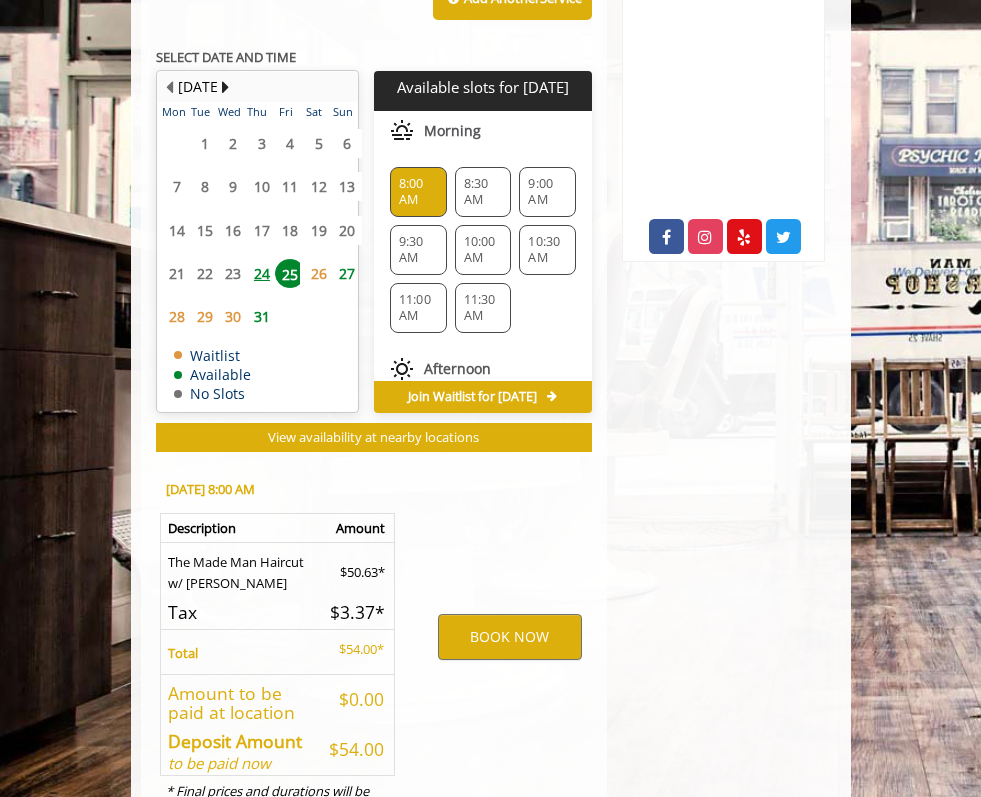 click on "8:30 AM" 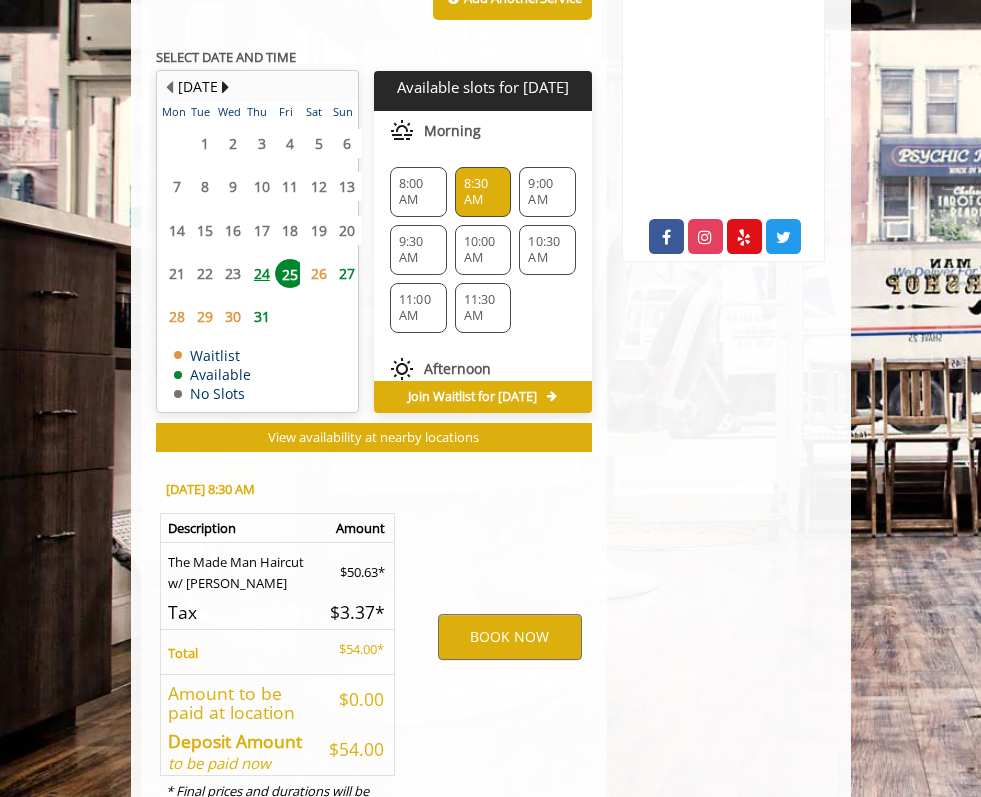 click on "9:00 AM" 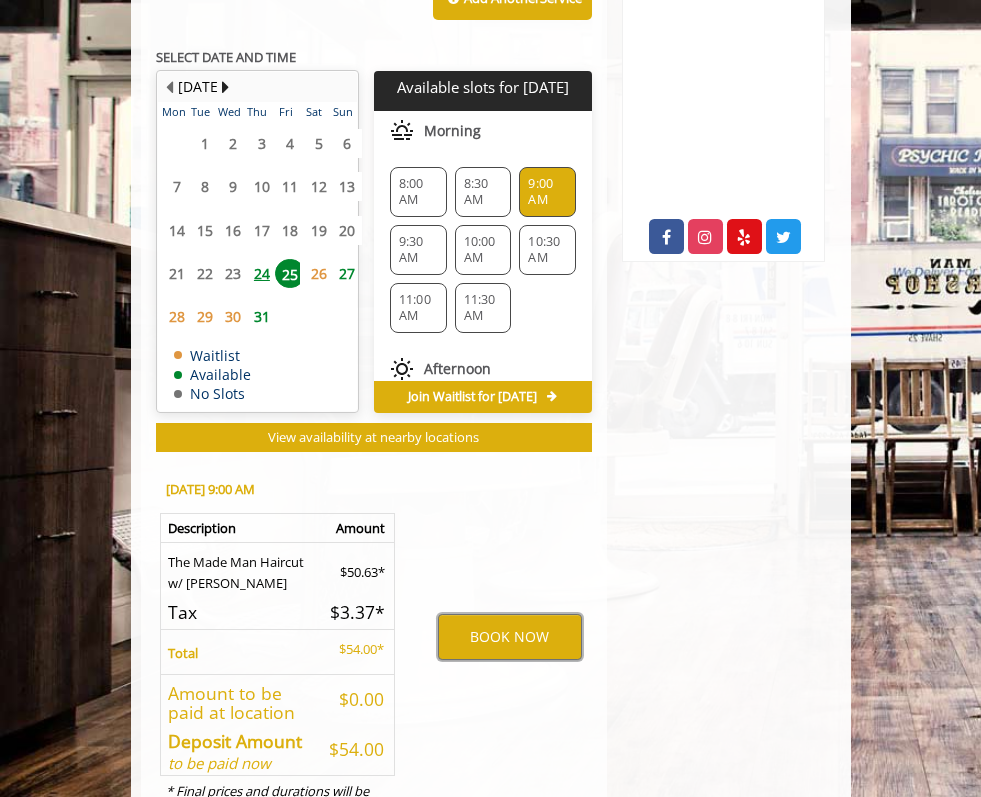 click on "8:00 AM 8:30 AM 9:00 AM 9:30 AM 10:00 AM 10:30 AM 11:00 AM 11:30 AM" 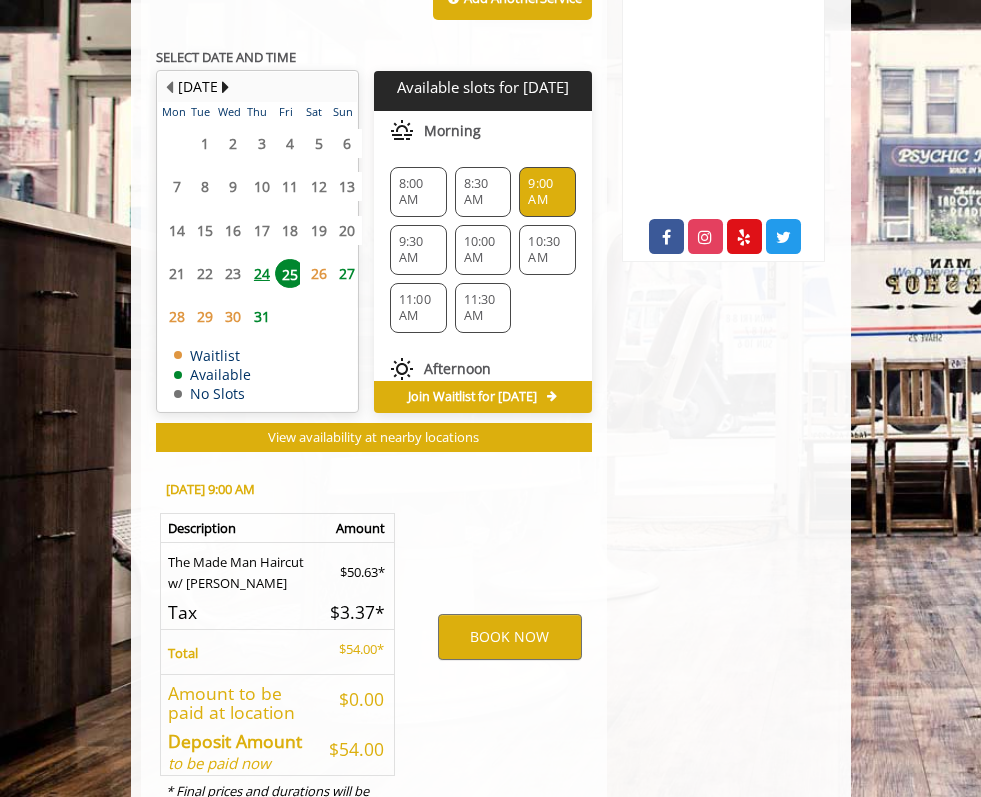 drag, startPoint x: 510, startPoint y: 130, endPoint x: 521, endPoint y: 131, distance: 11.045361 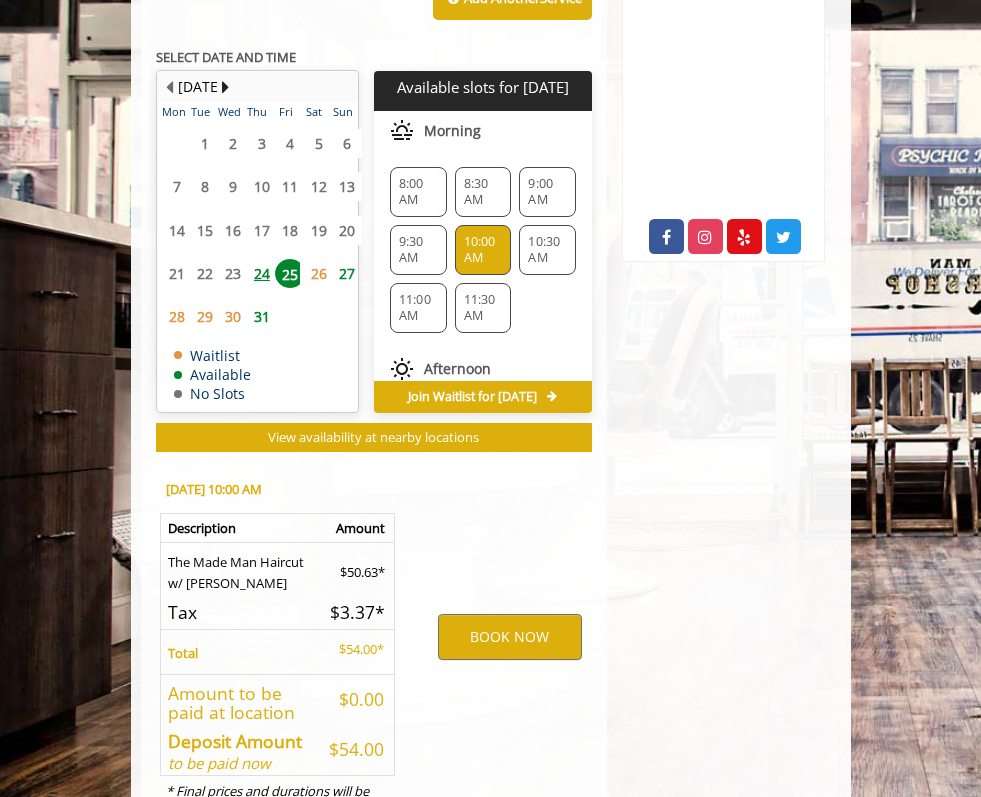 click on "10:30 AM" 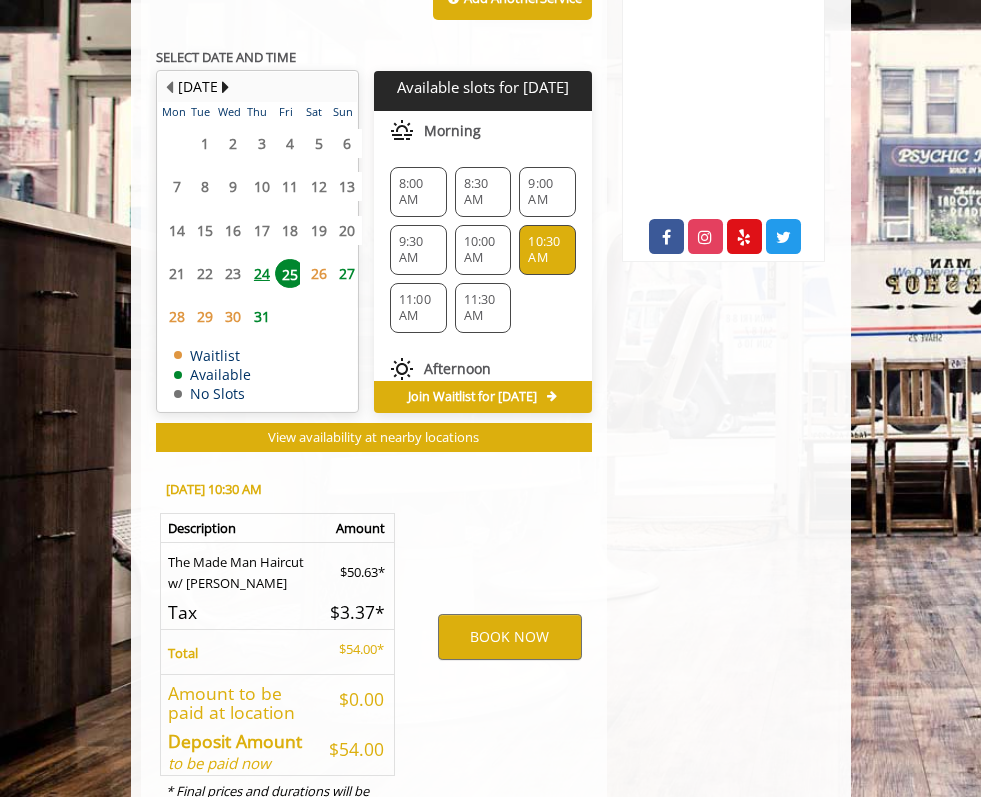 click on "9:30 AM" 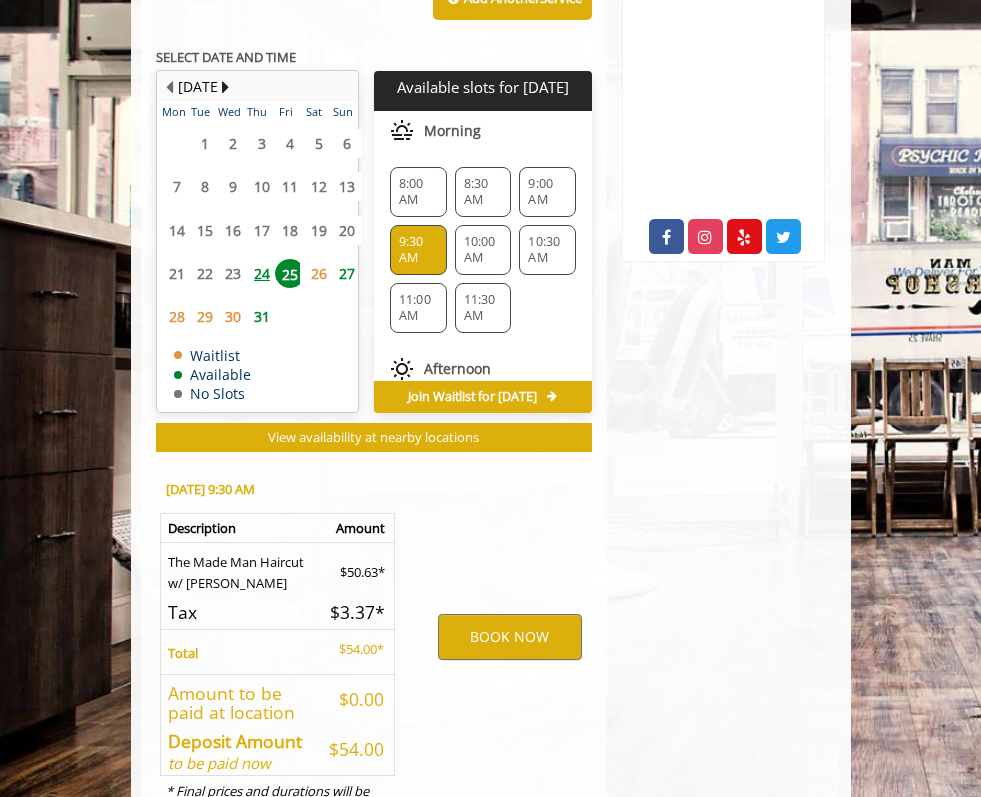 click on "11:00 AM" 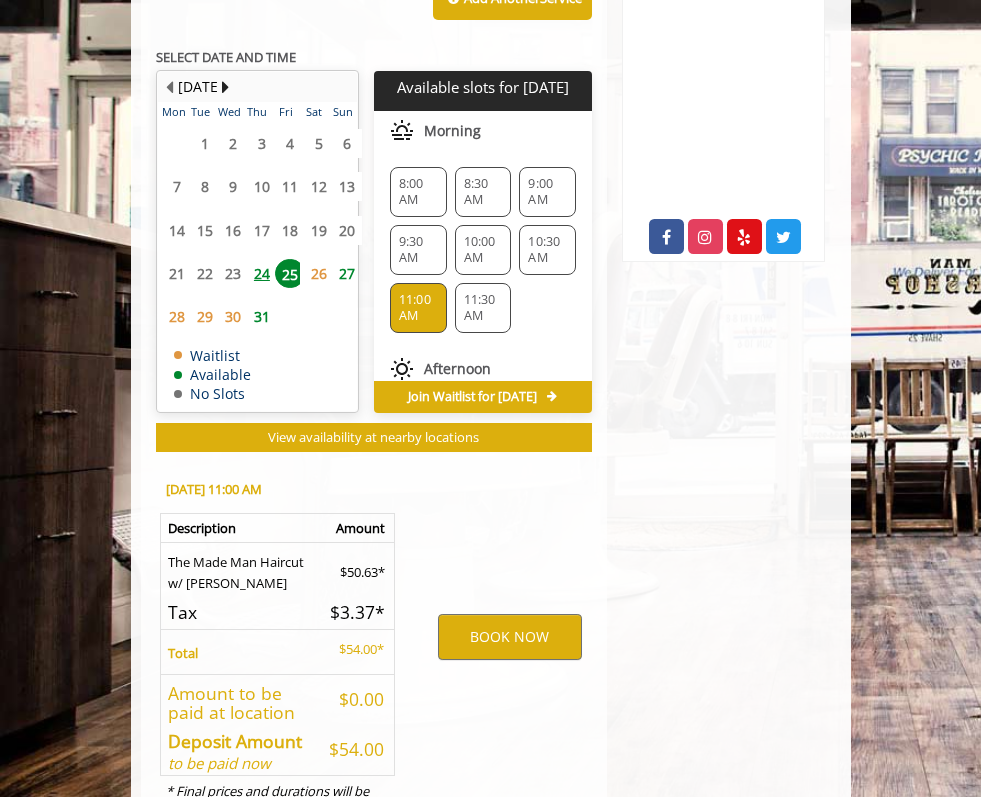 click on "11:30 AM" 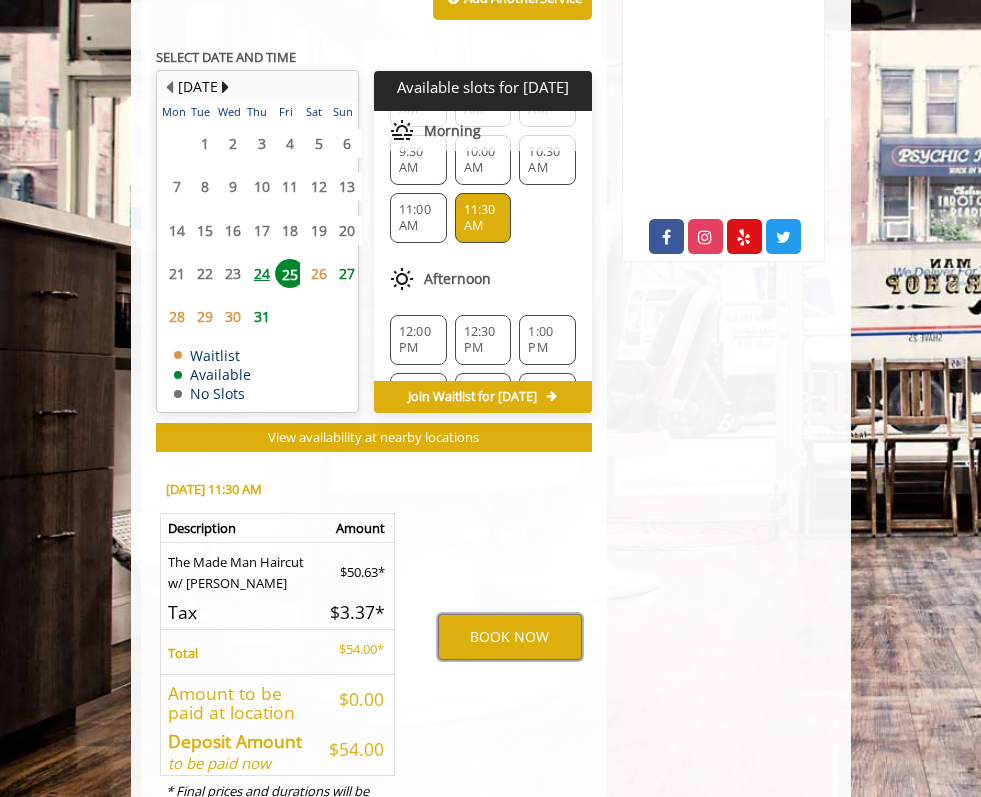 scroll, scrollTop: 89, scrollLeft: 0, axis: vertical 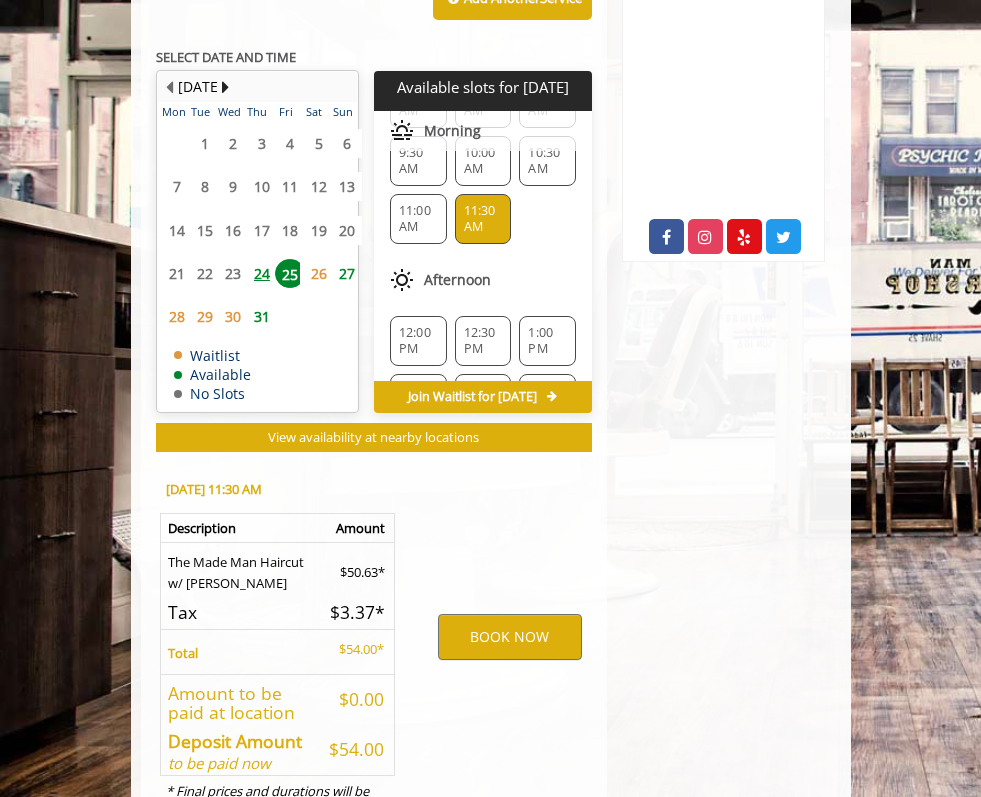 click on "27" 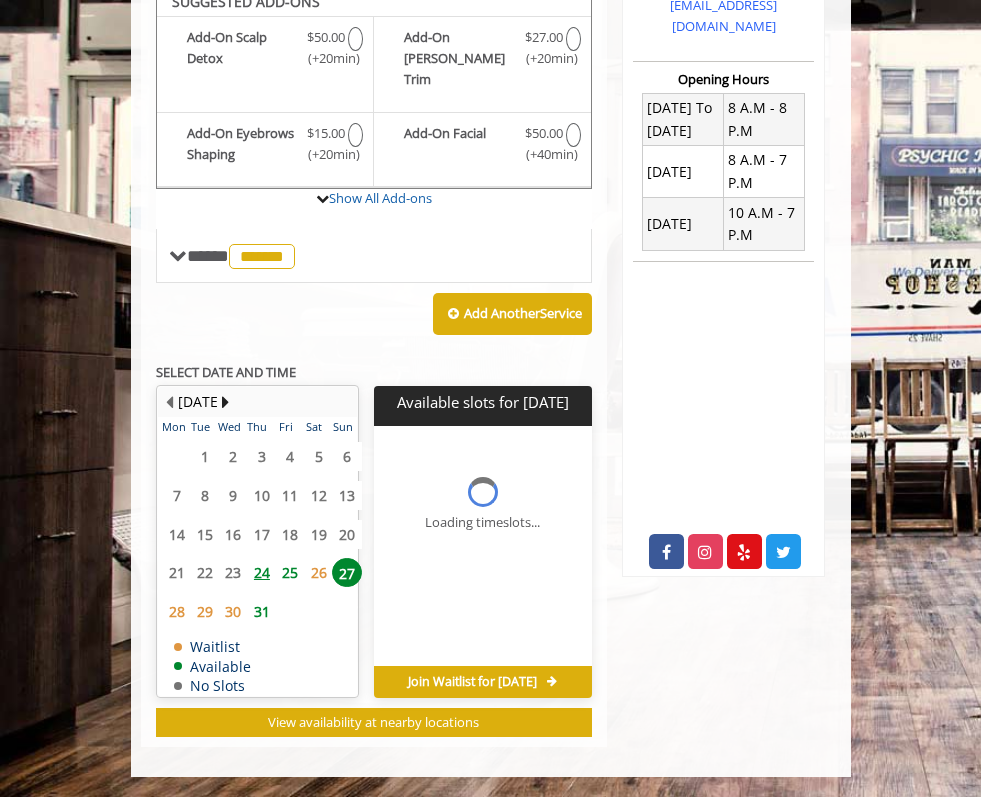 scroll, scrollTop: 579, scrollLeft: 0, axis: vertical 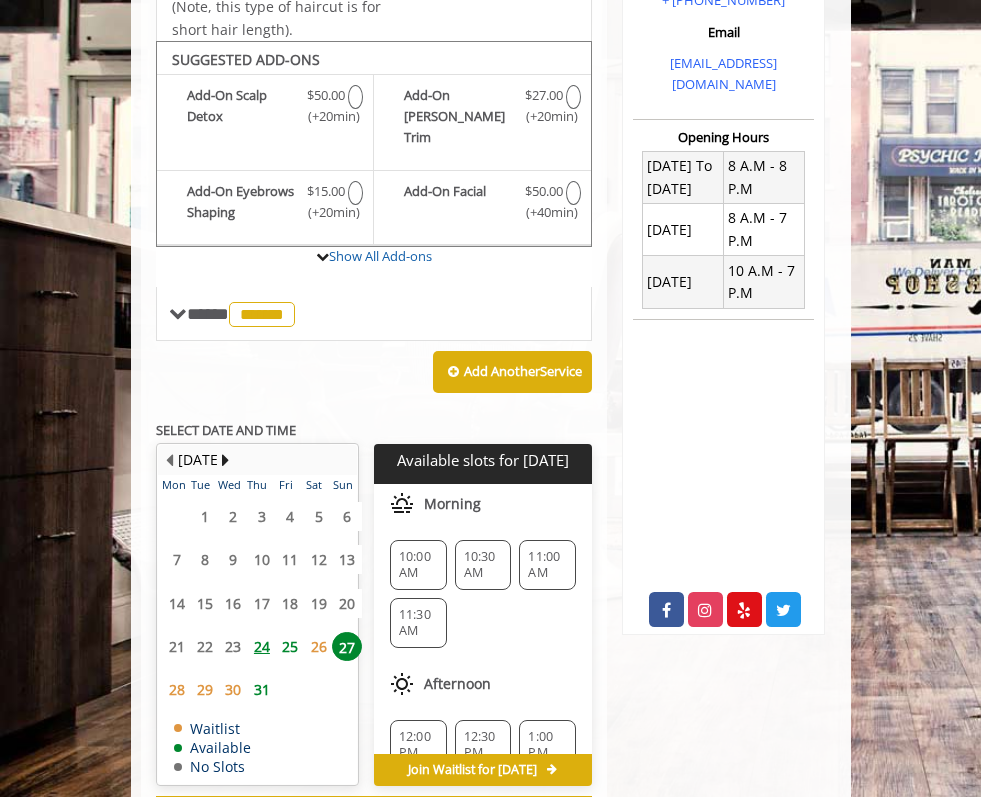 click on "10:00 AM 10:30 AM 11:00 AM 11:30 AM" 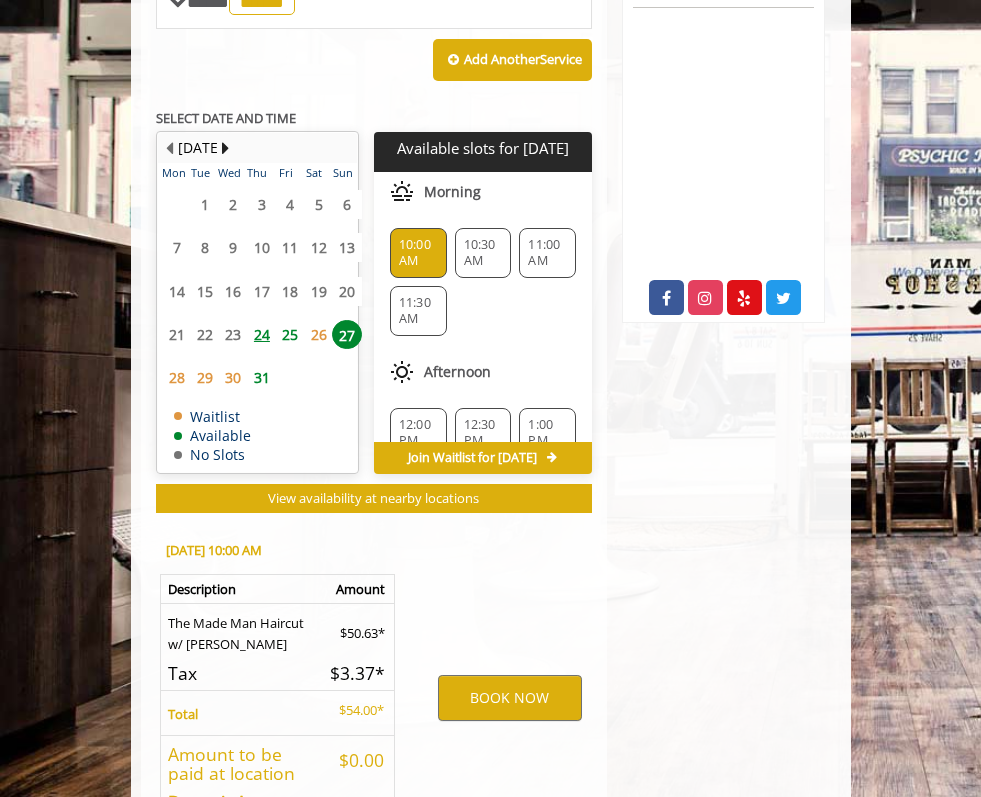 scroll, scrollTop: 982, scrollLeft: 0, axis: vertical 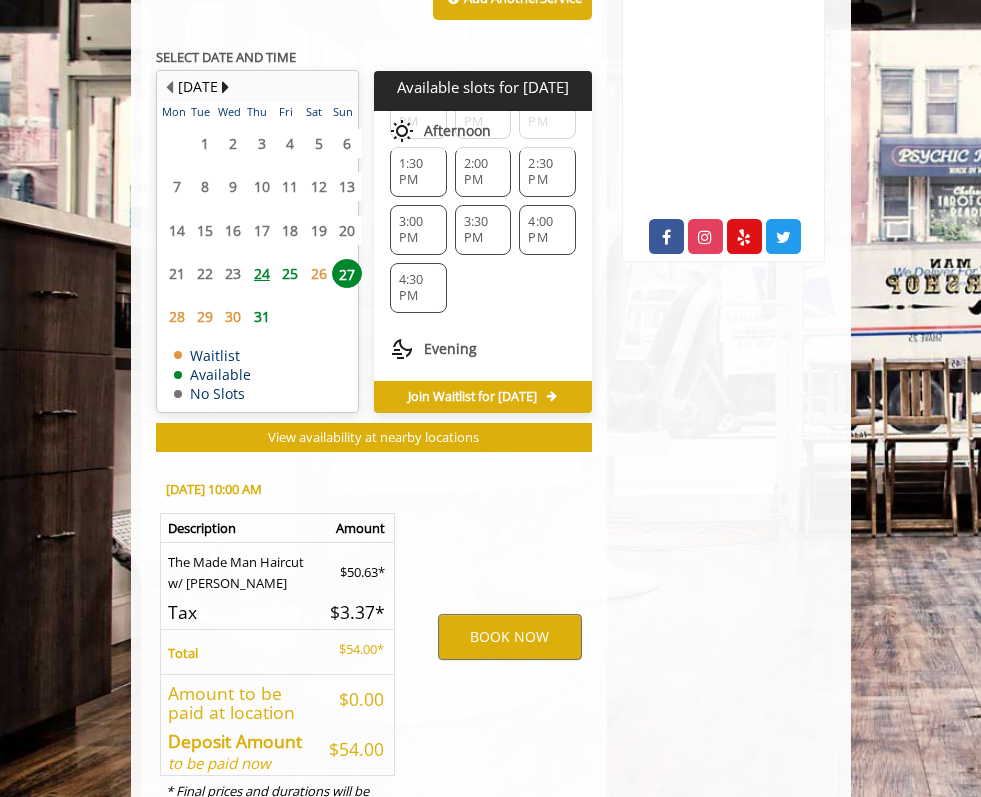 click on "6:30 PM" 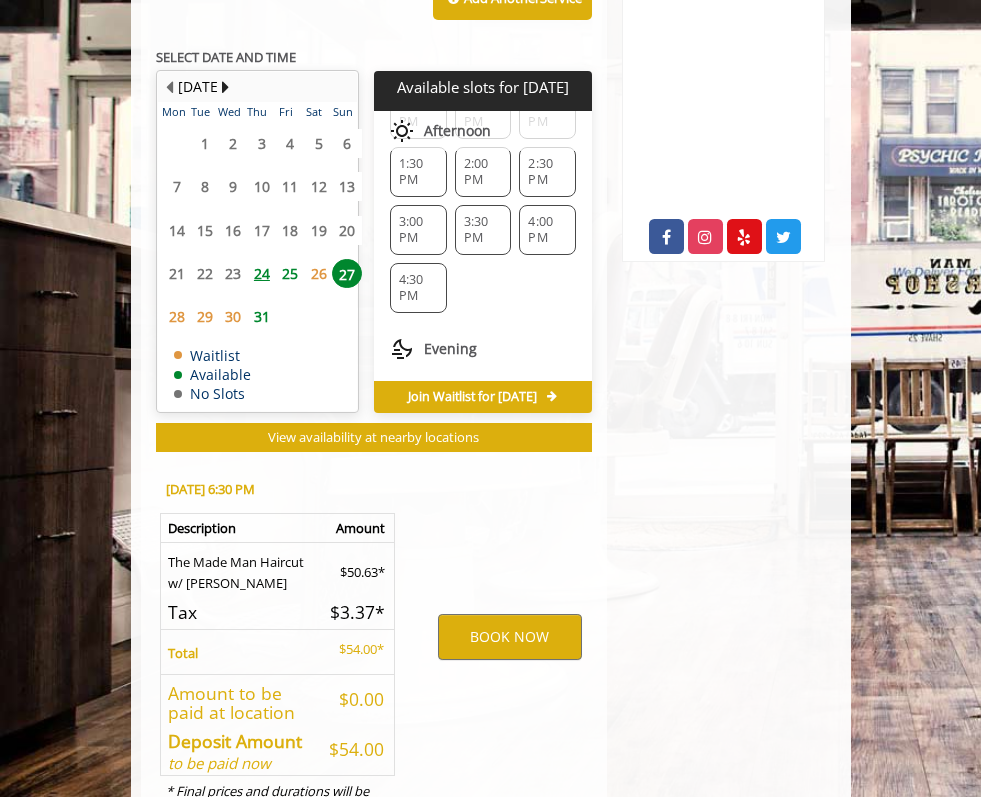 click on "5:00 PM" 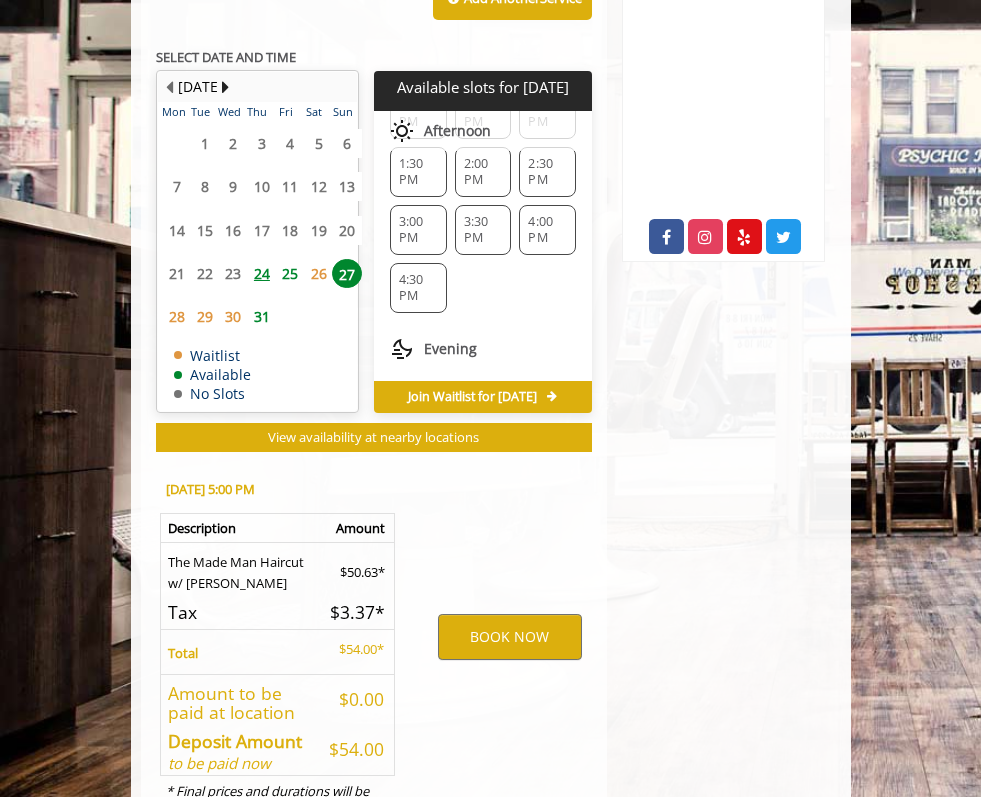 click on "5:30 PM" 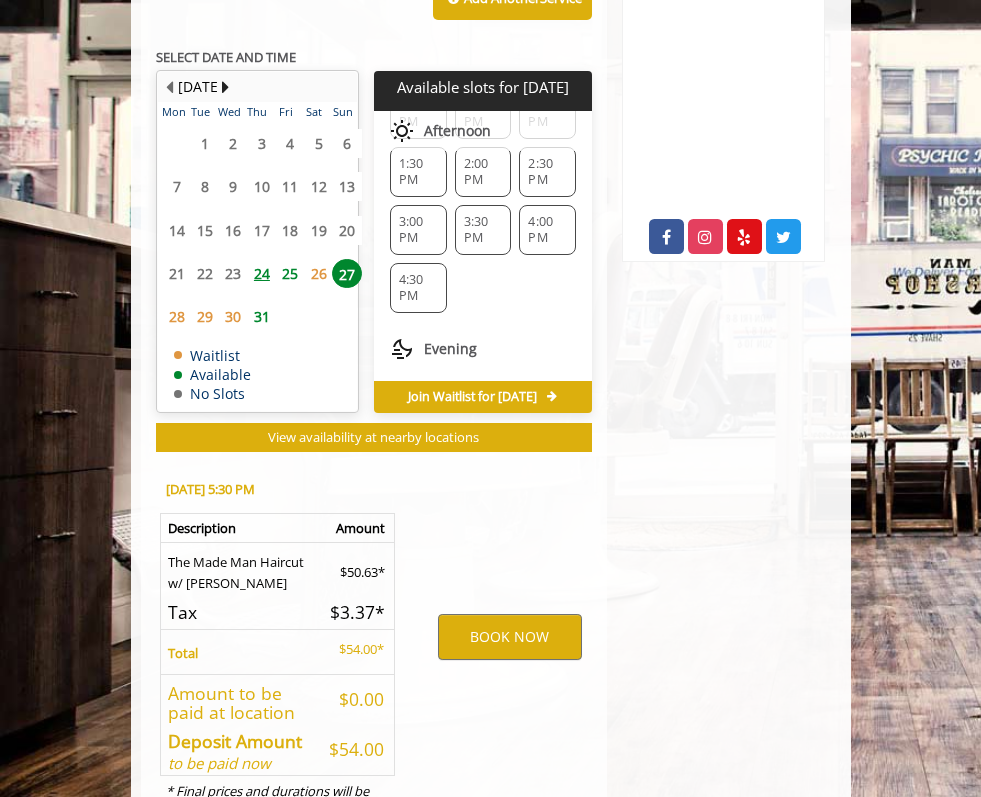 click on "6:00 PM" 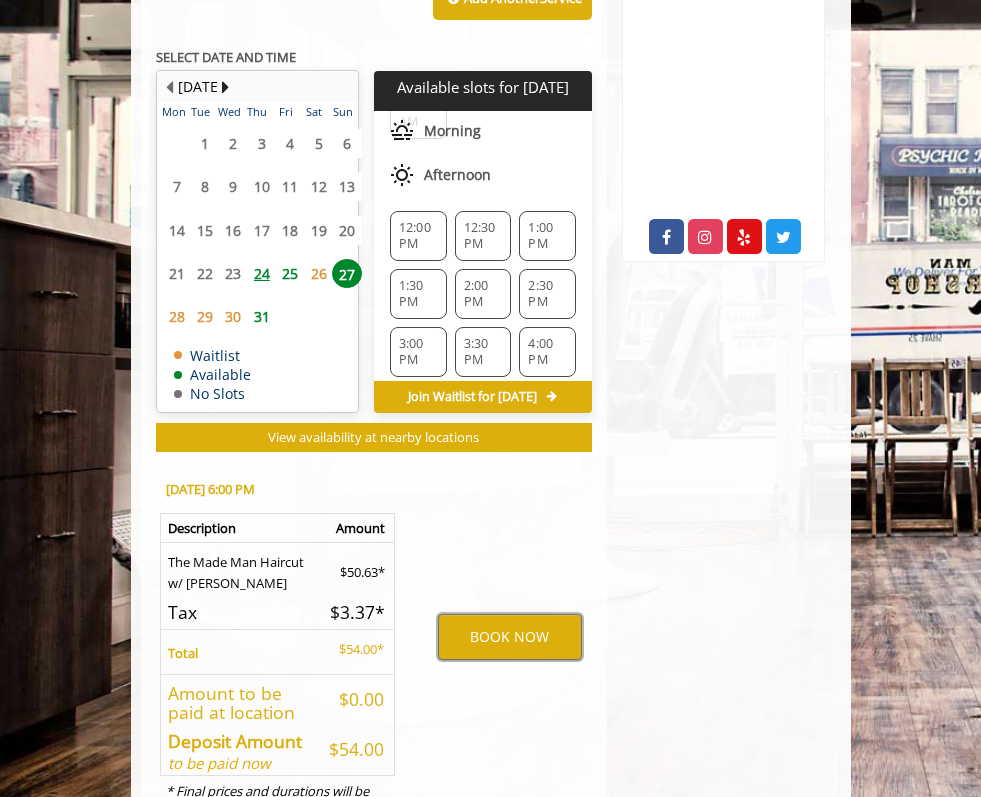 scroll, scrollTop: 123, scrollLeft: 0, axis: vertical 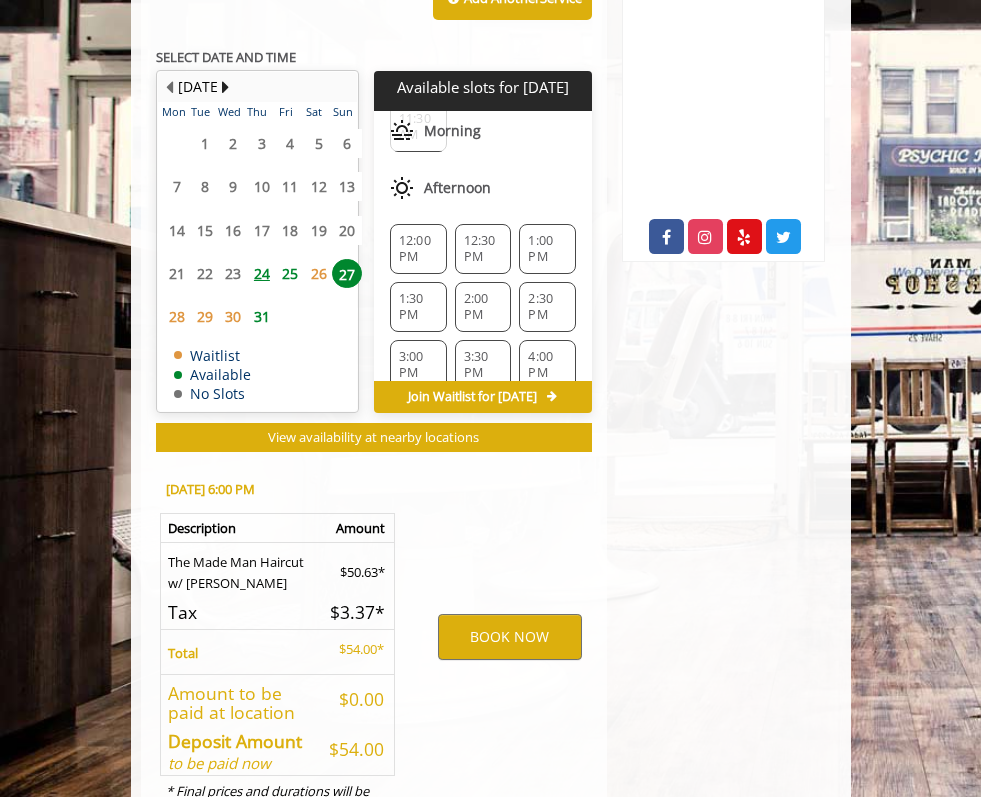 click on "4:30 PM" 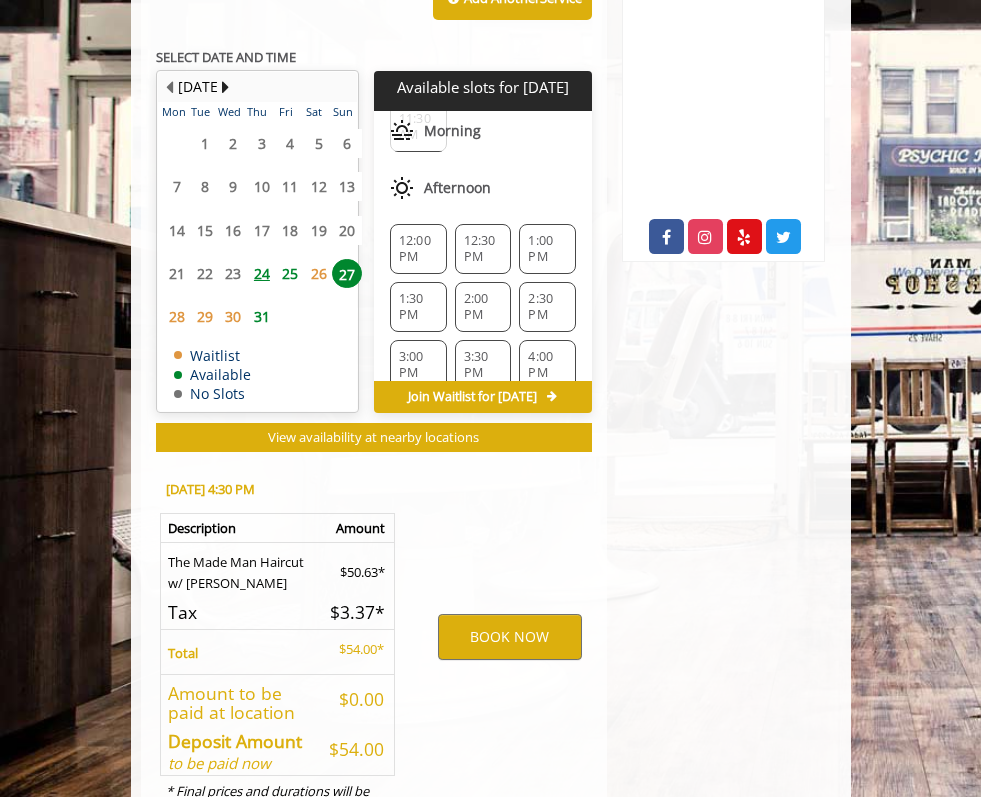 click on "3:00 PM" 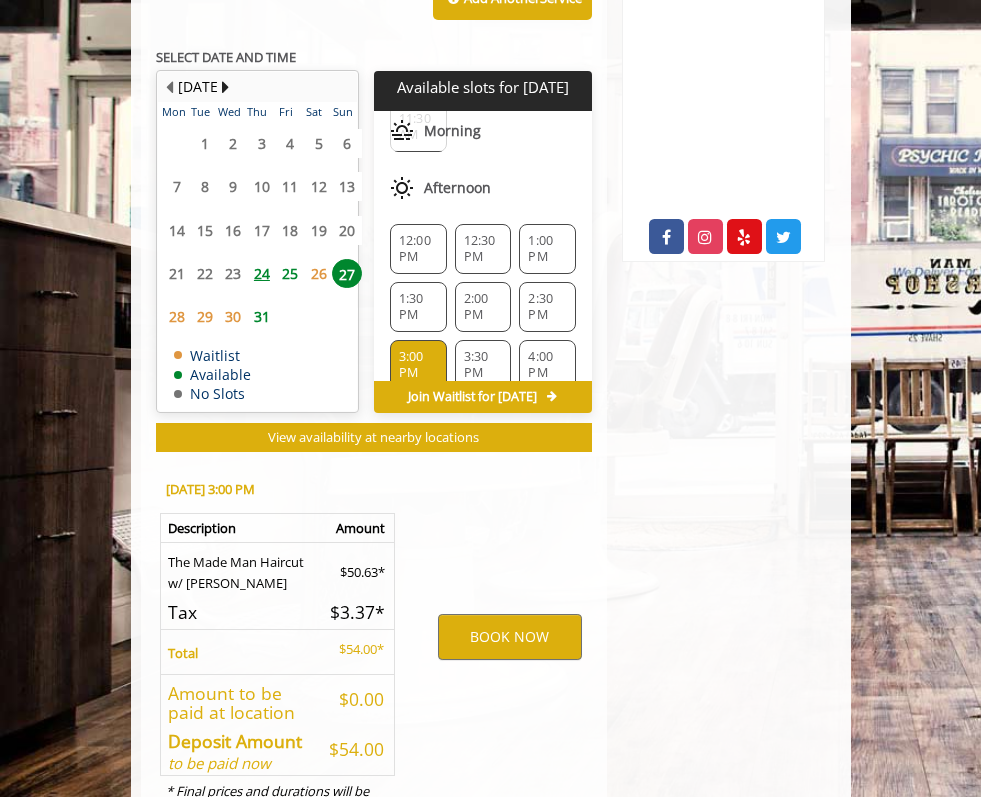 click on "3:30 PM" 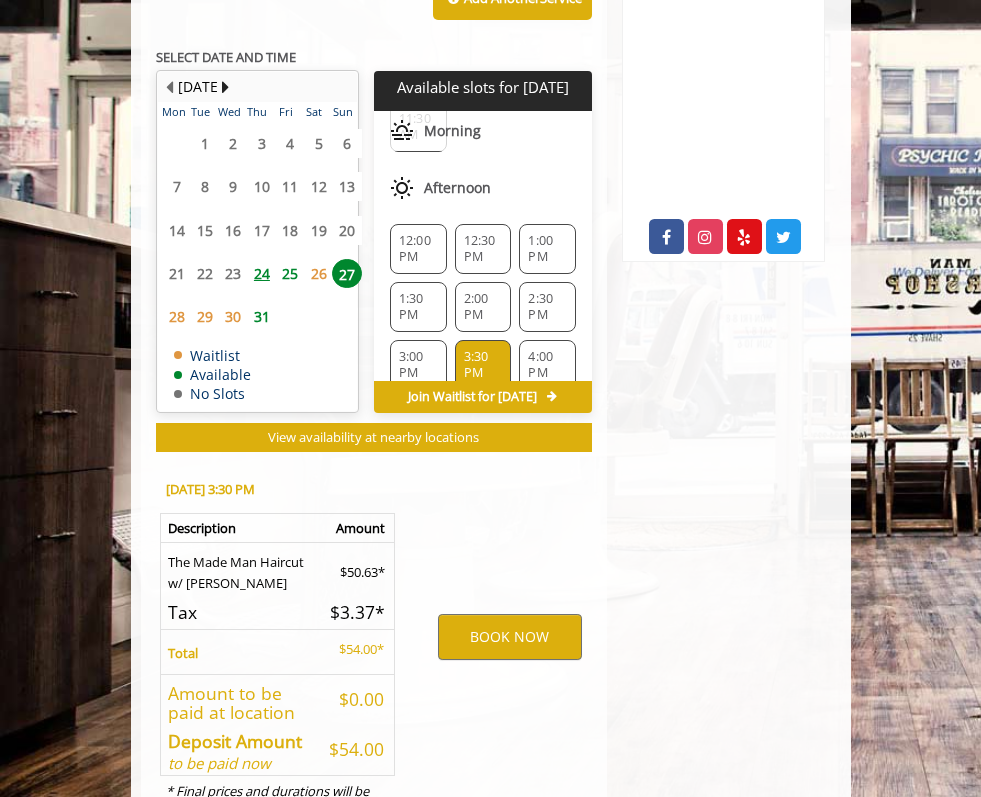 click on "4:00 PM" 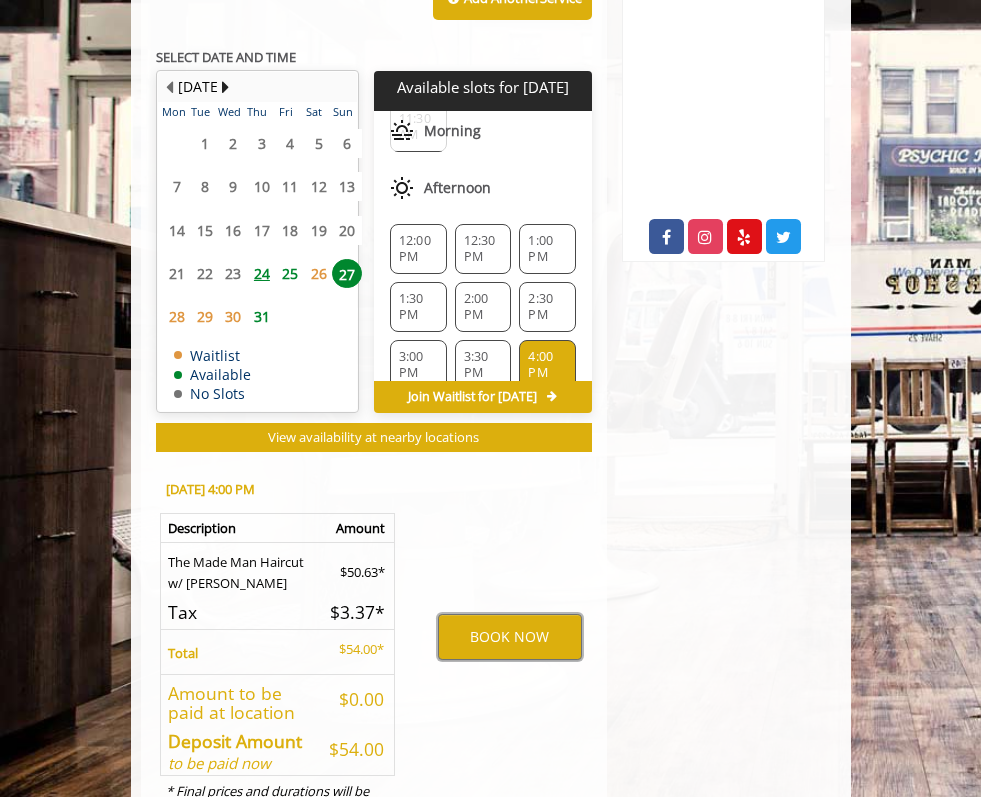 click on "2:30 PM" 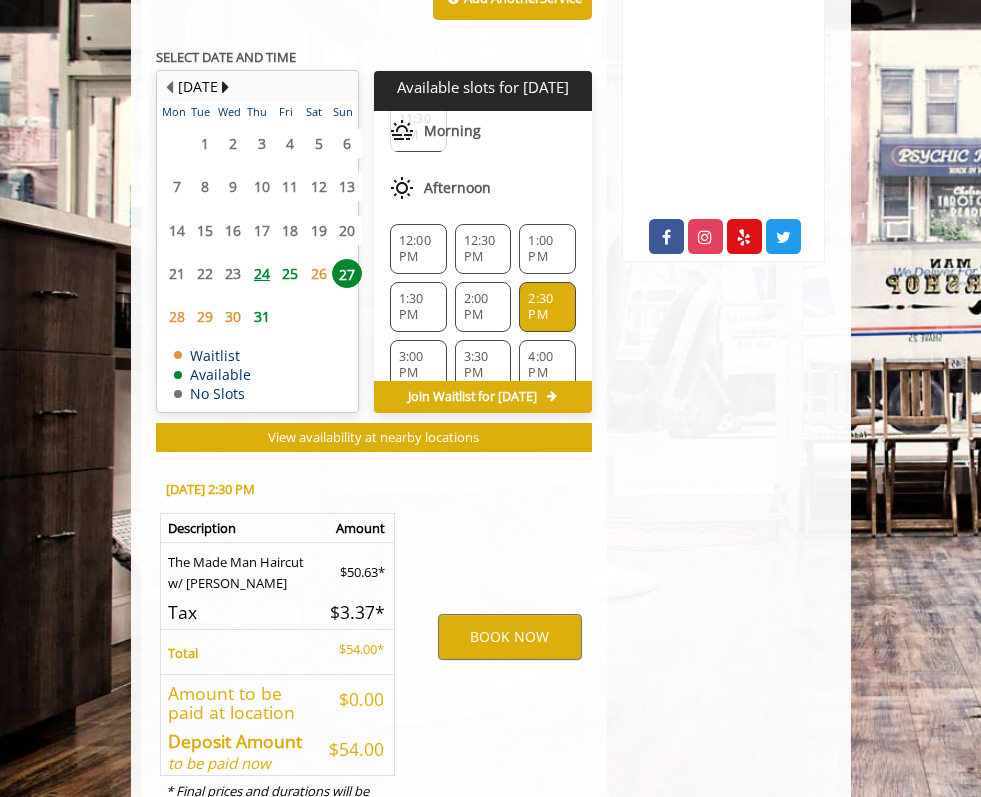 click on "29" 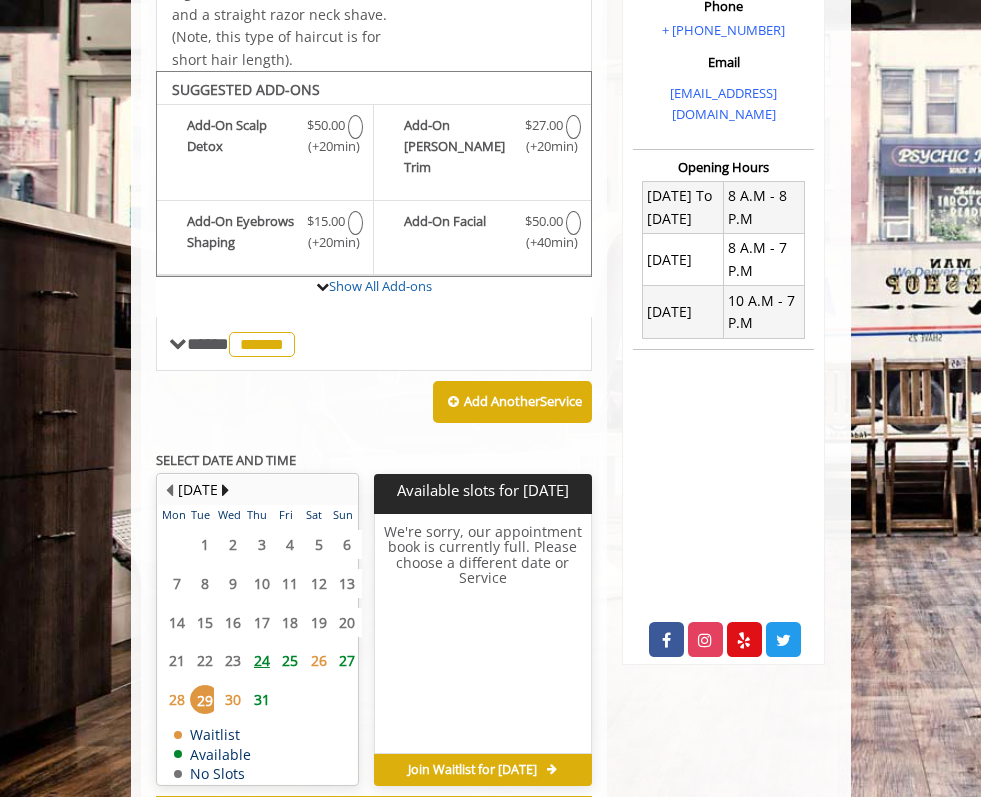 click on "25" 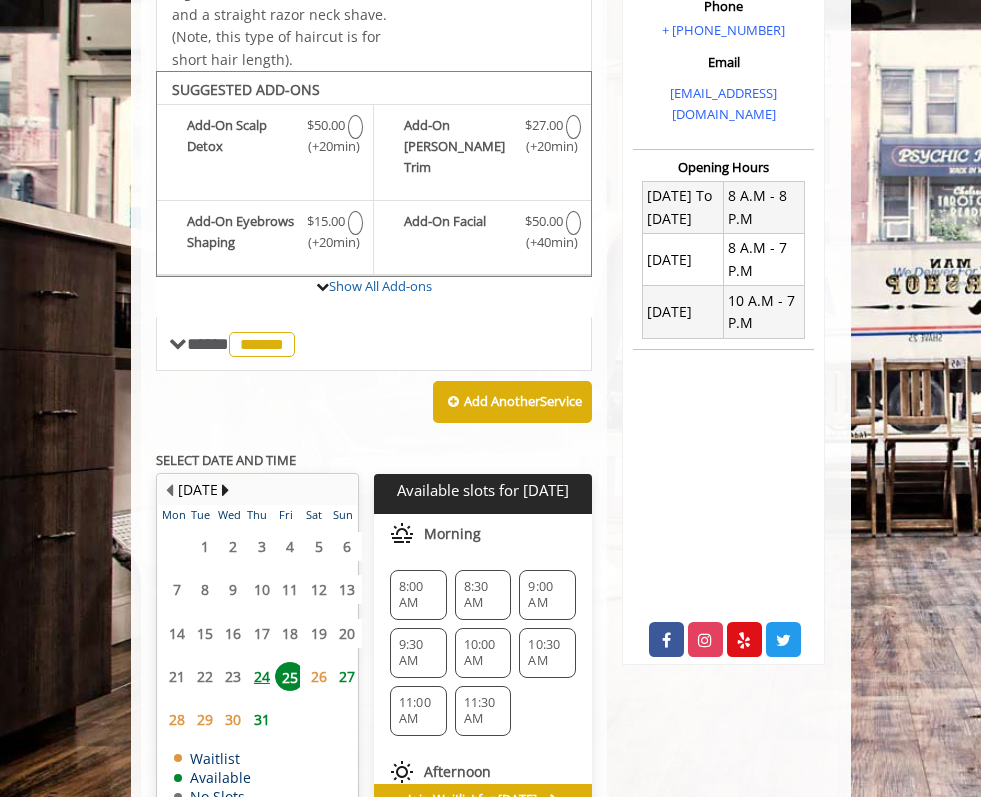 scroll, scrollTop: 609, scrollLeft: 0, axis: vertical 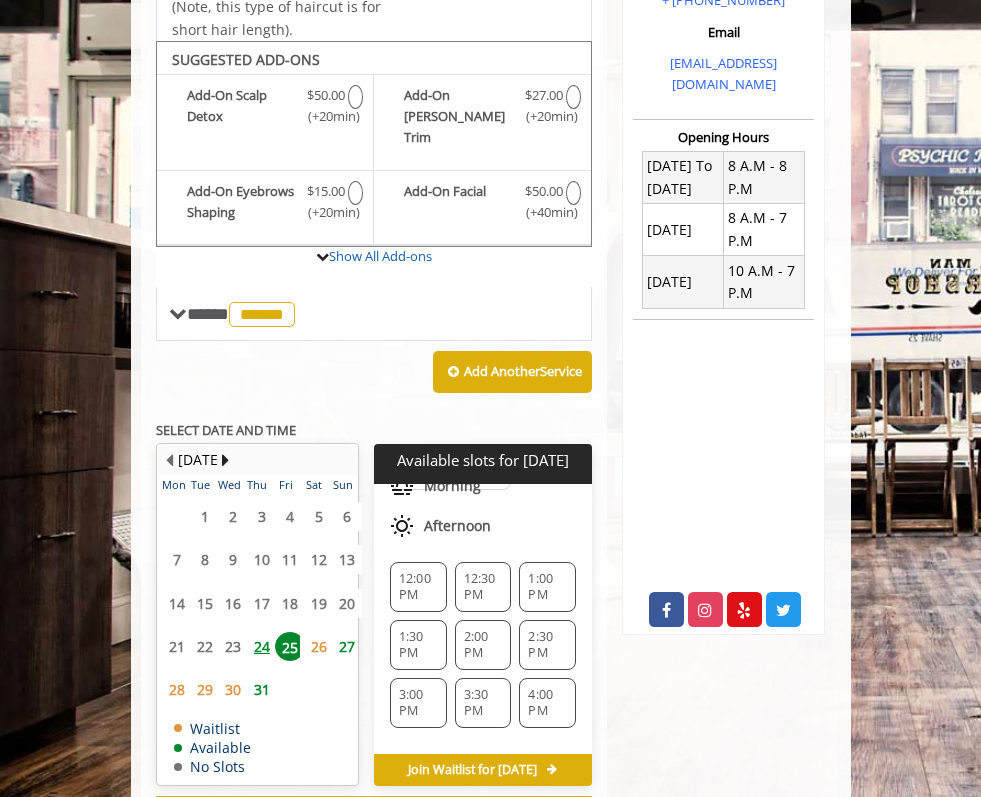 click on "2:00 PM" 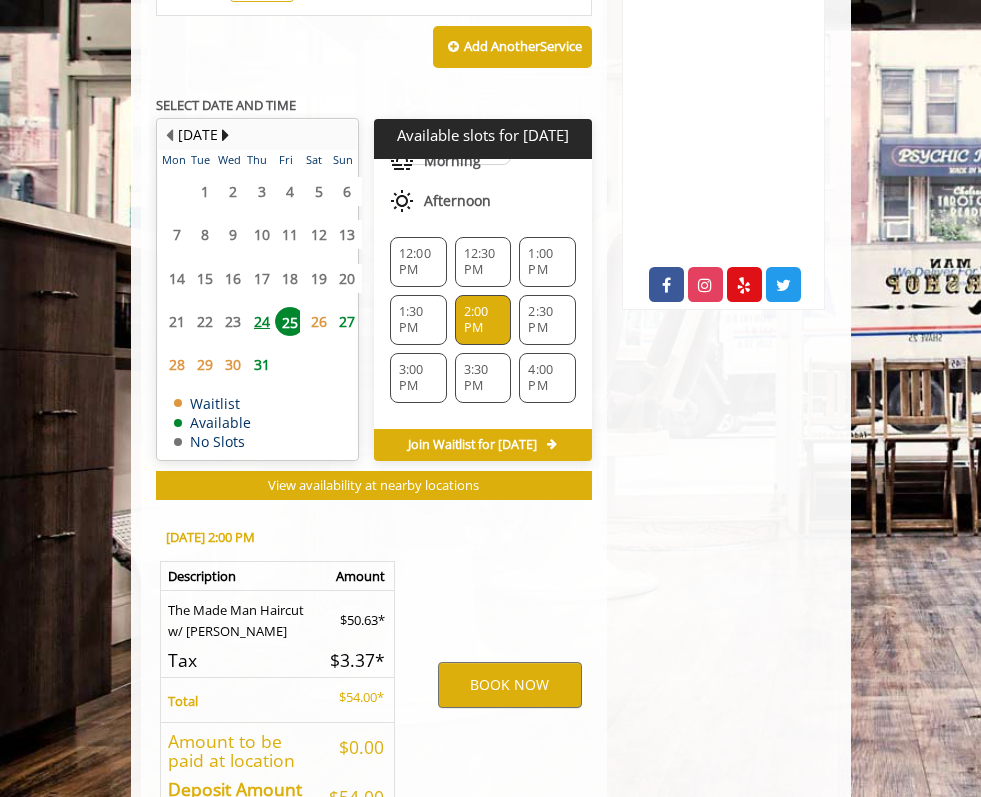 scroll, scrollTop: 982, scrollLeft: 0, axis: vertical 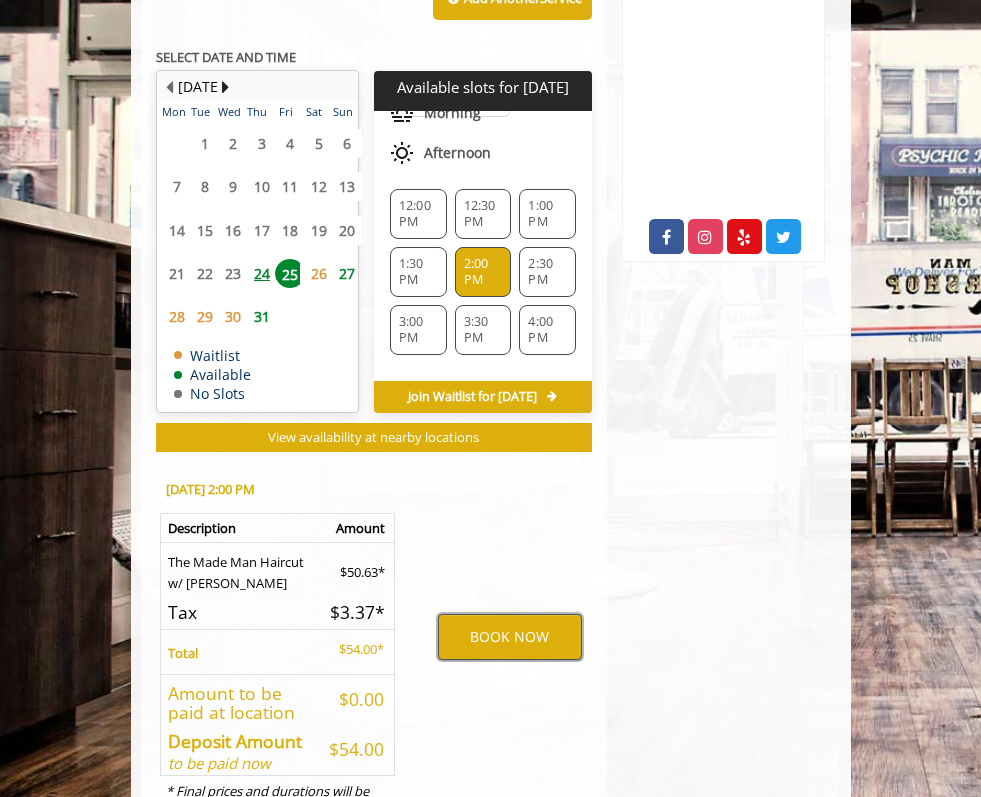 click on "BOOK NOW" at bounding box center [510, 637] 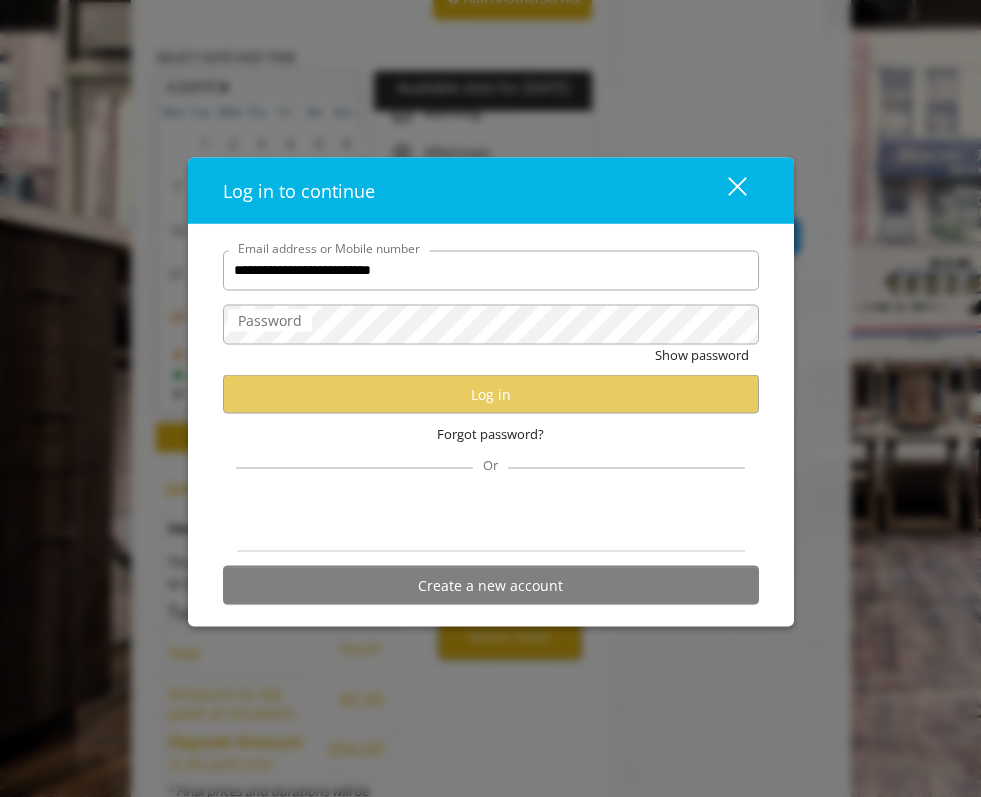type on "**********" 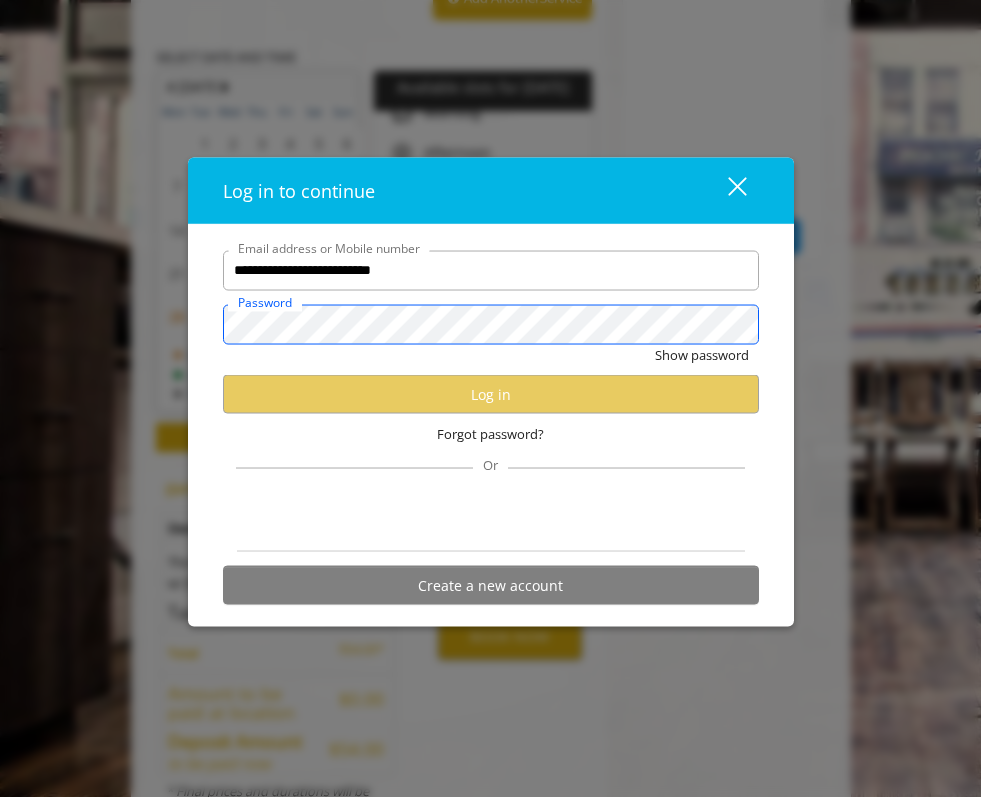 scroll, scrollTop: 0, scrollLeft: 0, axis: both 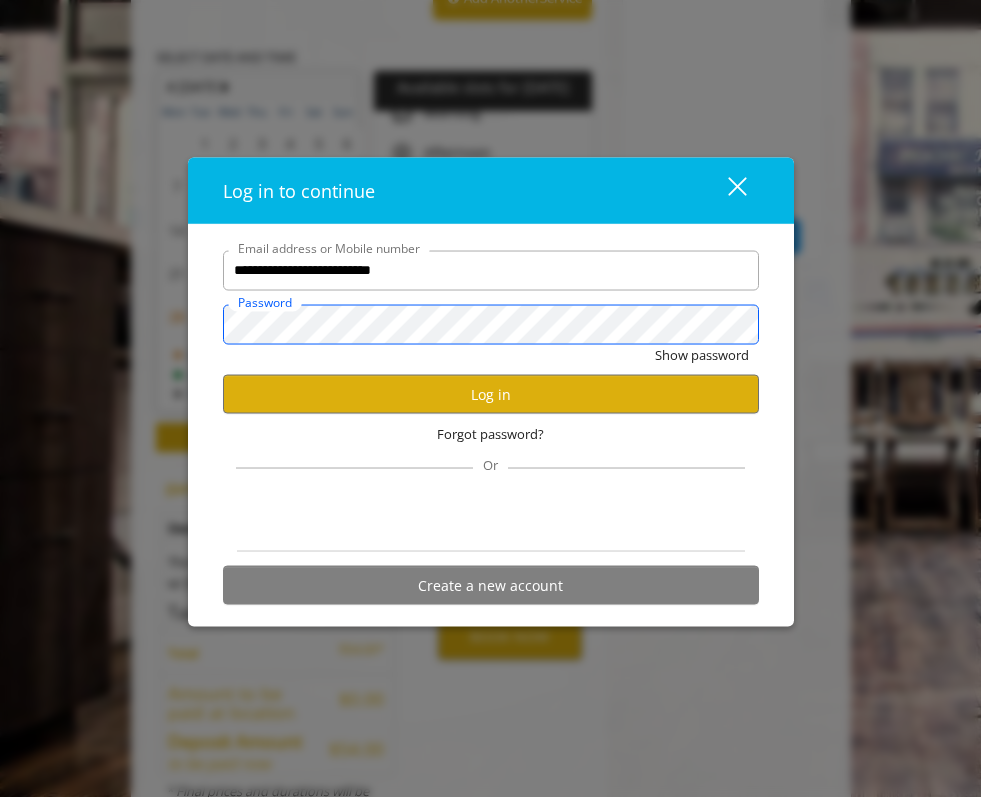click on "Show password" at bounding box center (702, 354) 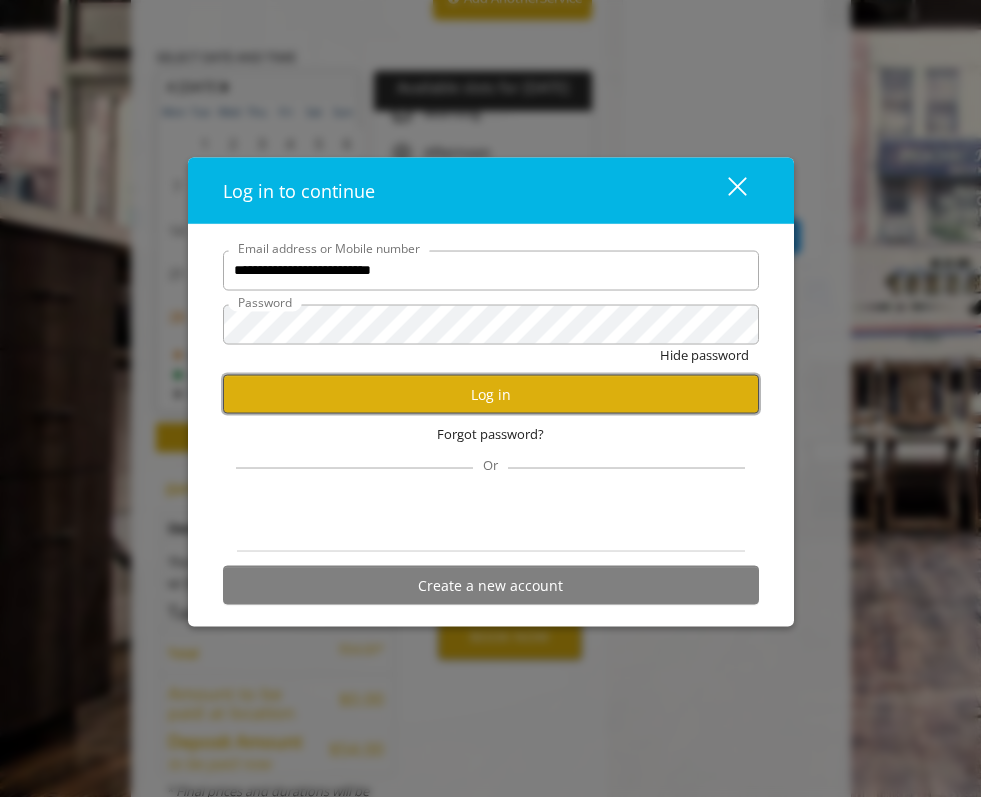 click on "Log in" at bounding box center (491, 394) 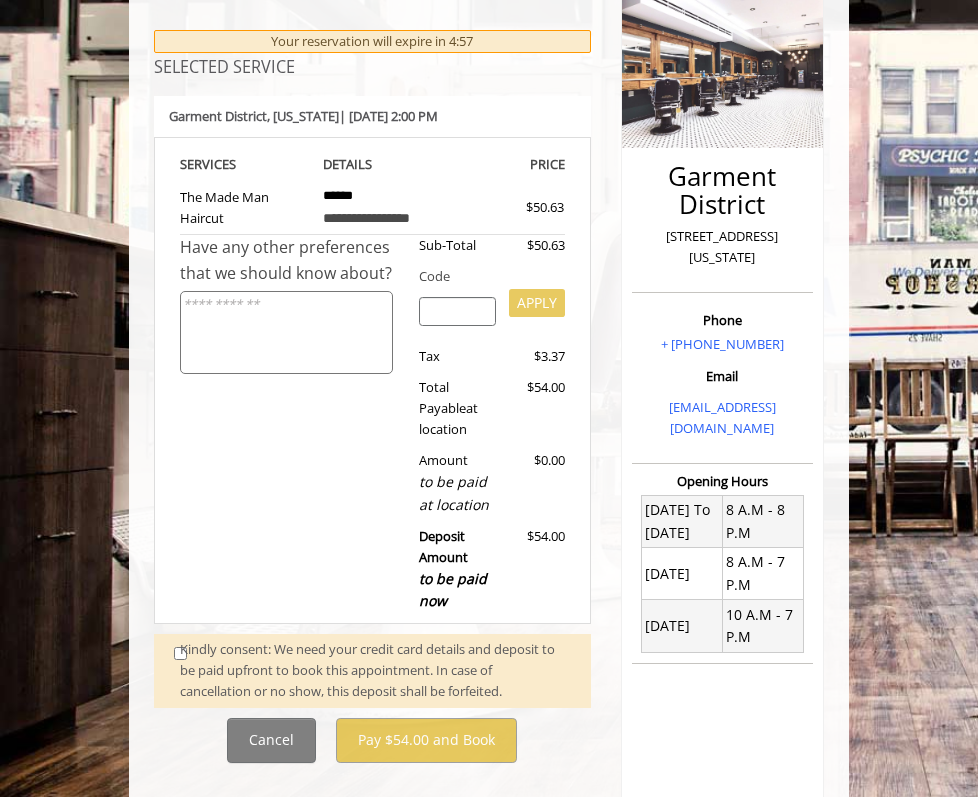 scroll, scrollTop: 261, scrollLeft: 0, axis: vertical 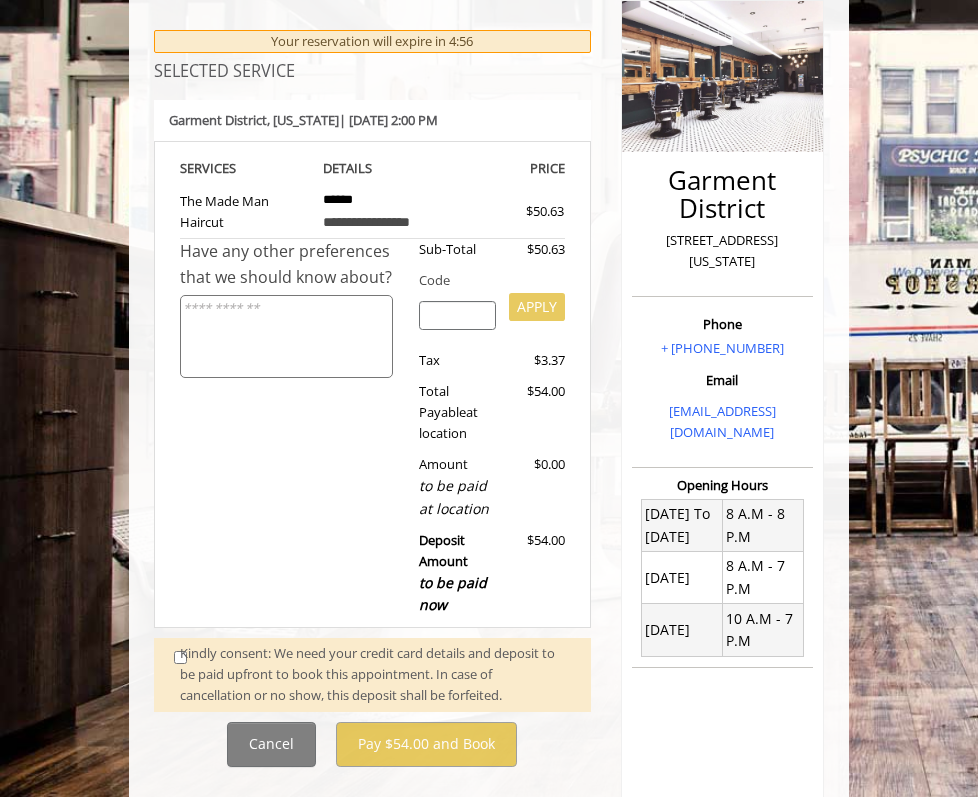 click 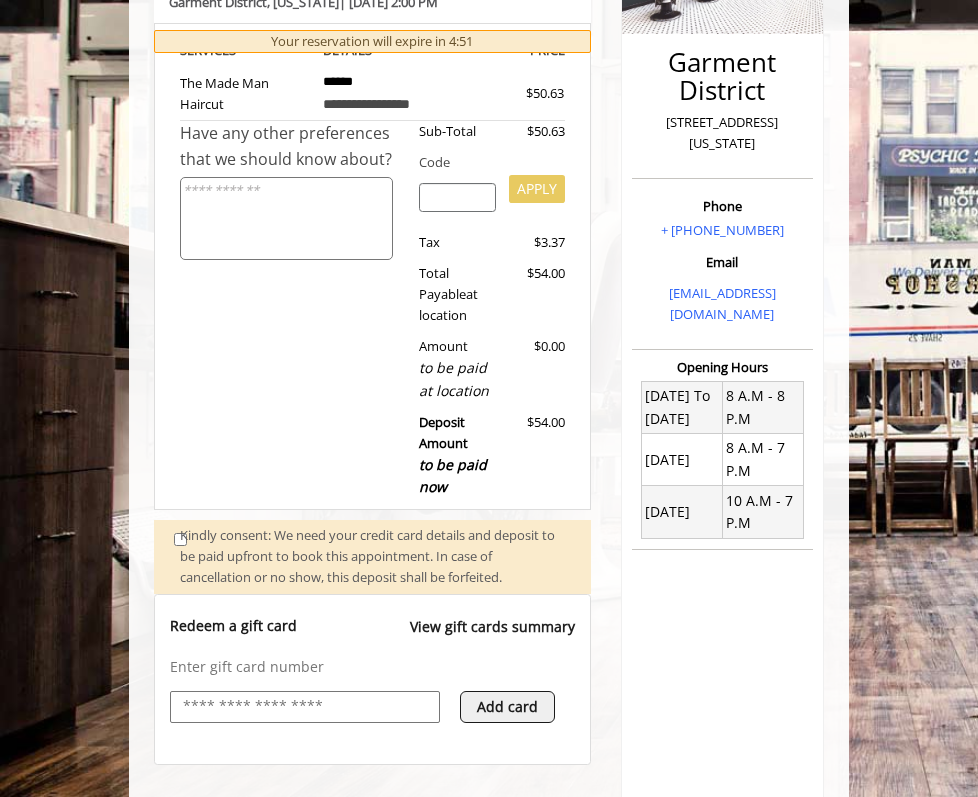 scroll, scrollTop: 685, scrollLeft: 0, axis: vertical 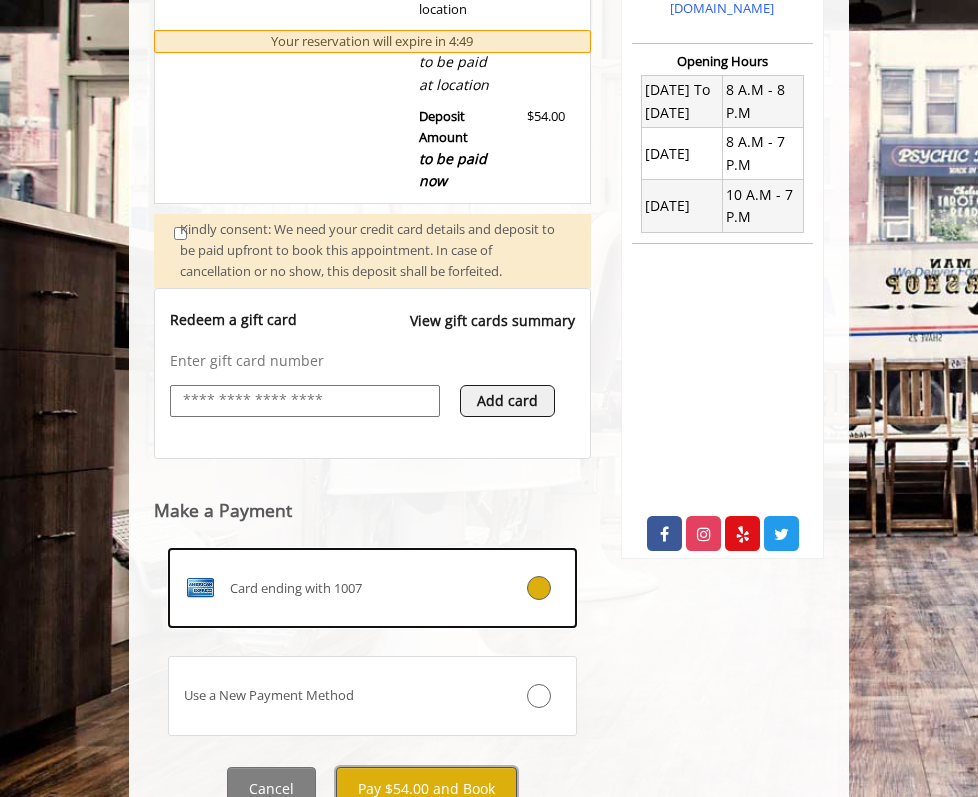 click on "Pay $54.00 and Book" at bounding box center [426, 789] 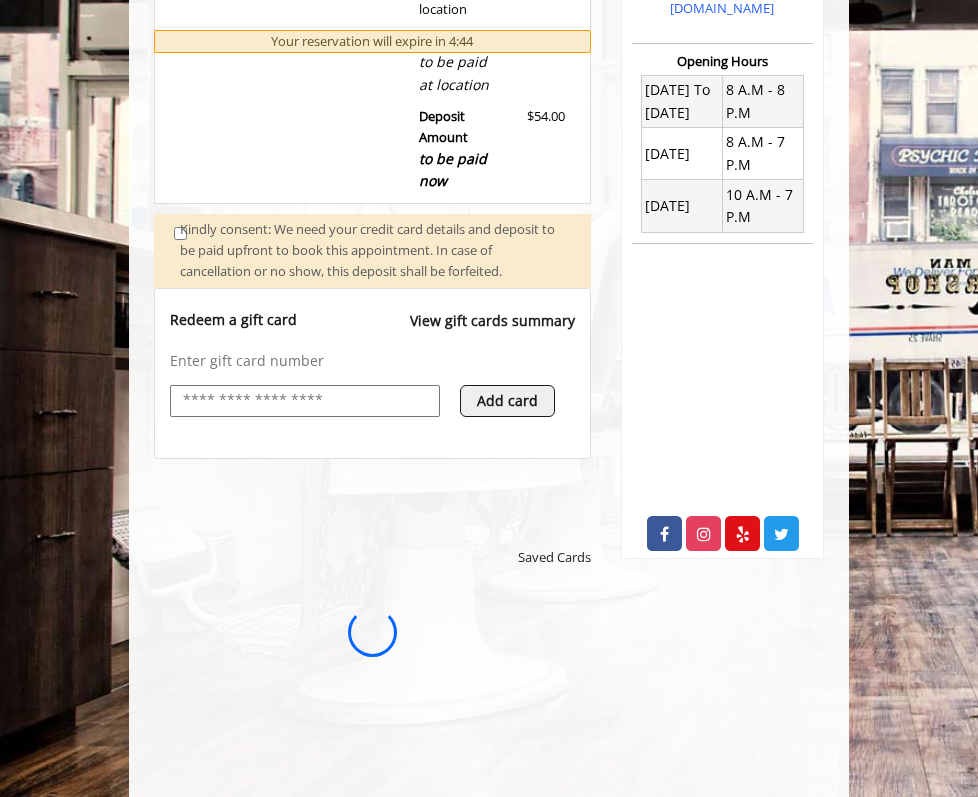scroll, scrollTop: 0, scrollLeft: 0, axis: both 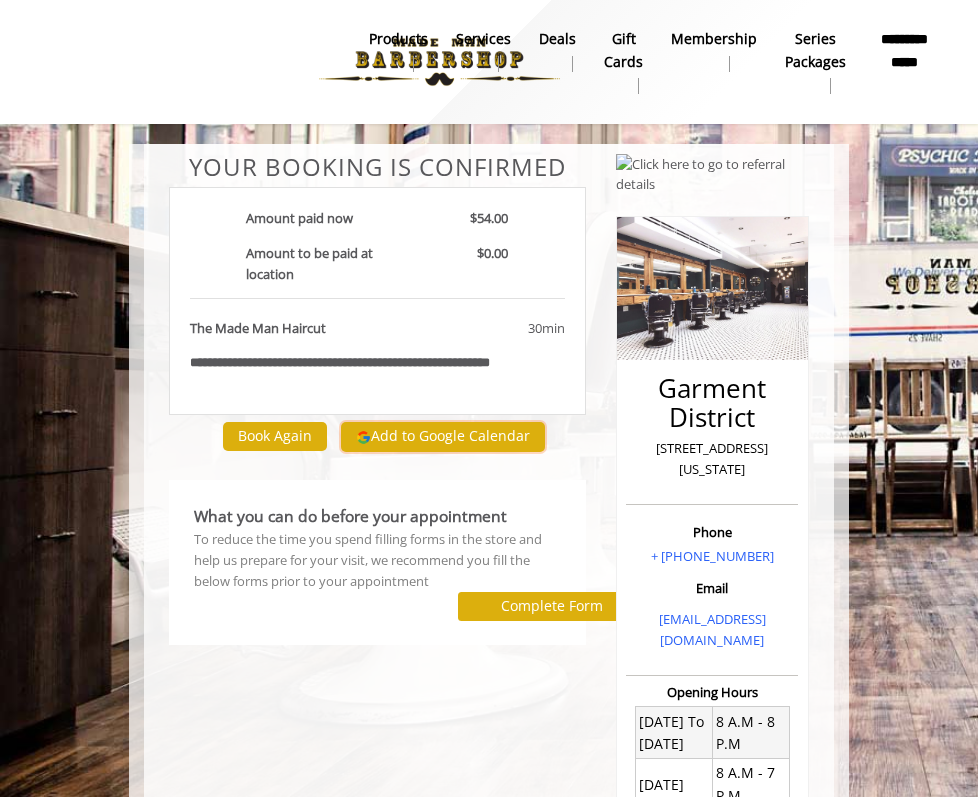 click on "Add to Google Calendar" at bounding box center (443, 437) 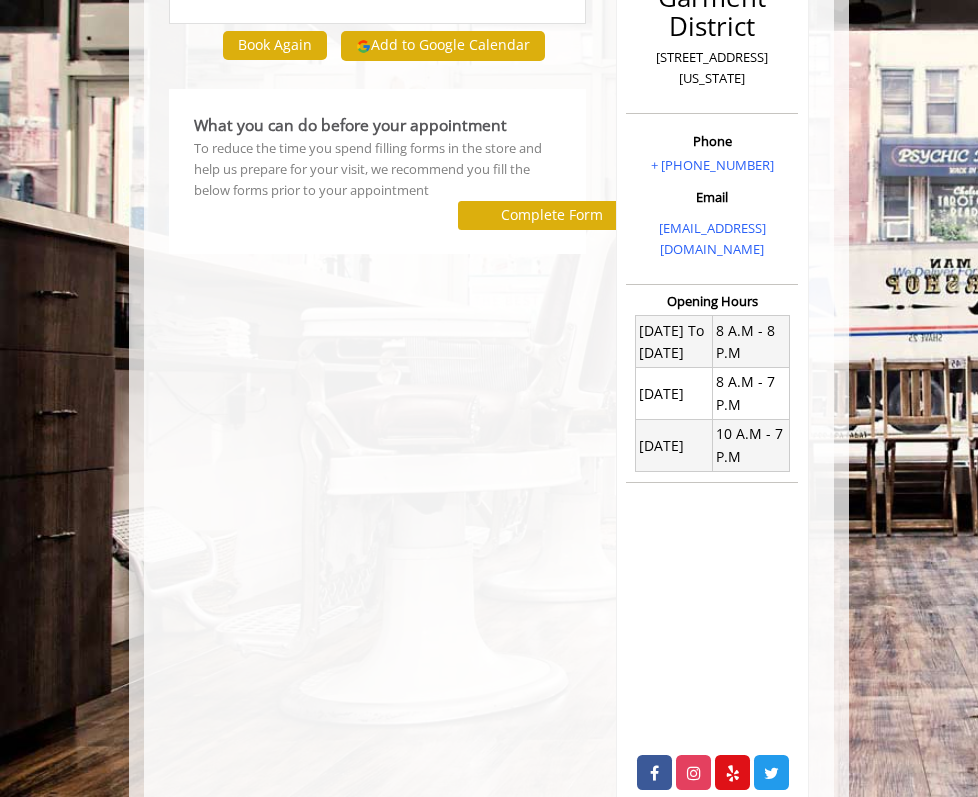 scroll, scrollTop: 0, scrollLeft: 0, axis: both 